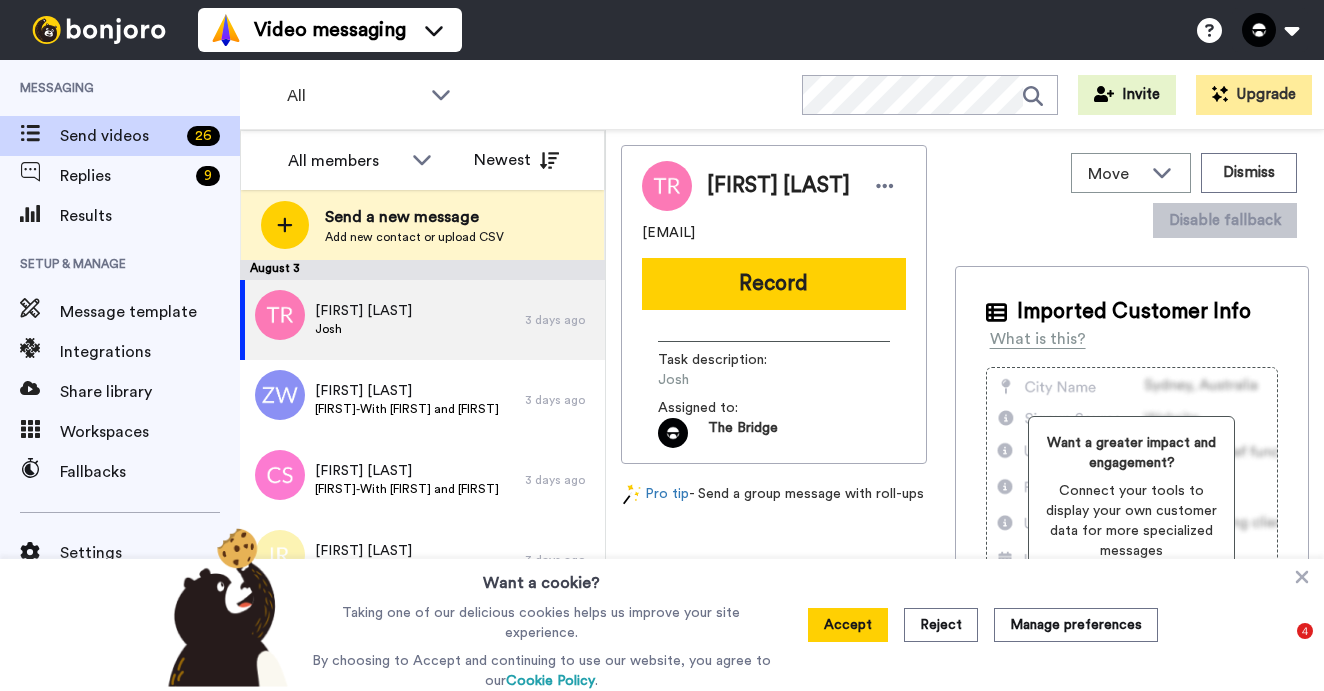 scroll, scrollTop: 0, scrollLeft: 0, axis: both 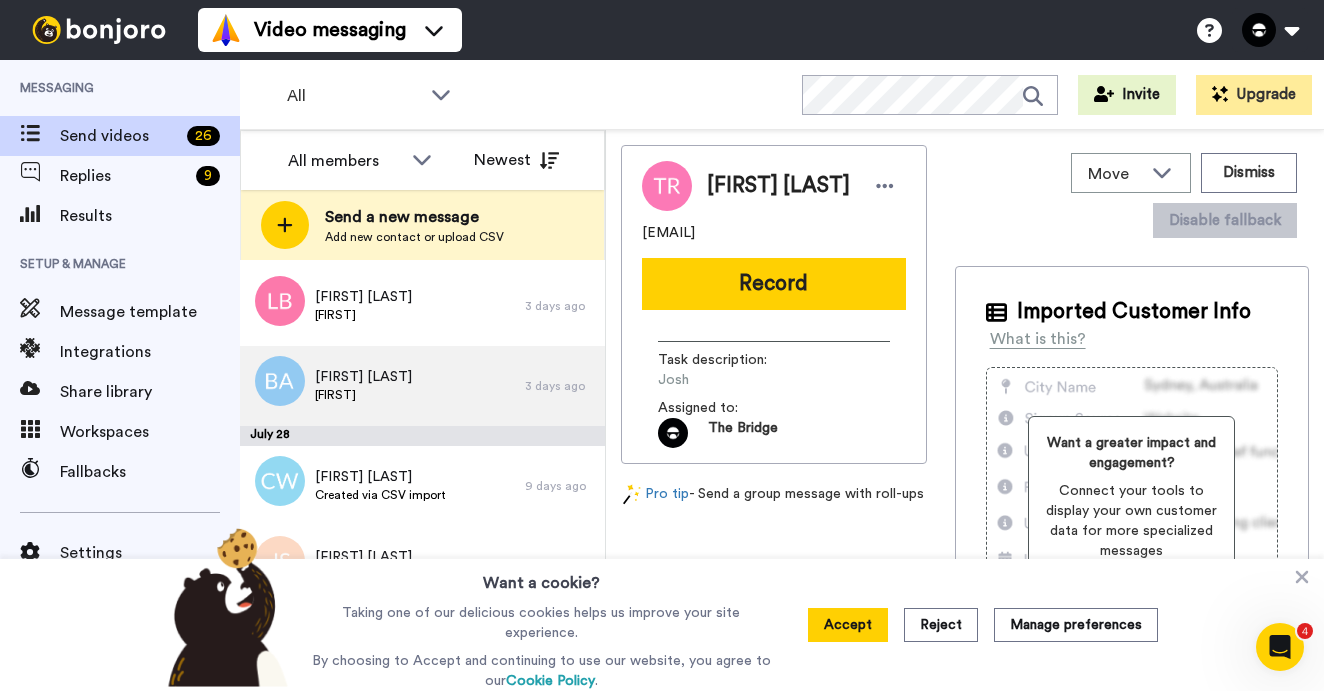 click on "[FIRST]" at bounding box center [363, 395] 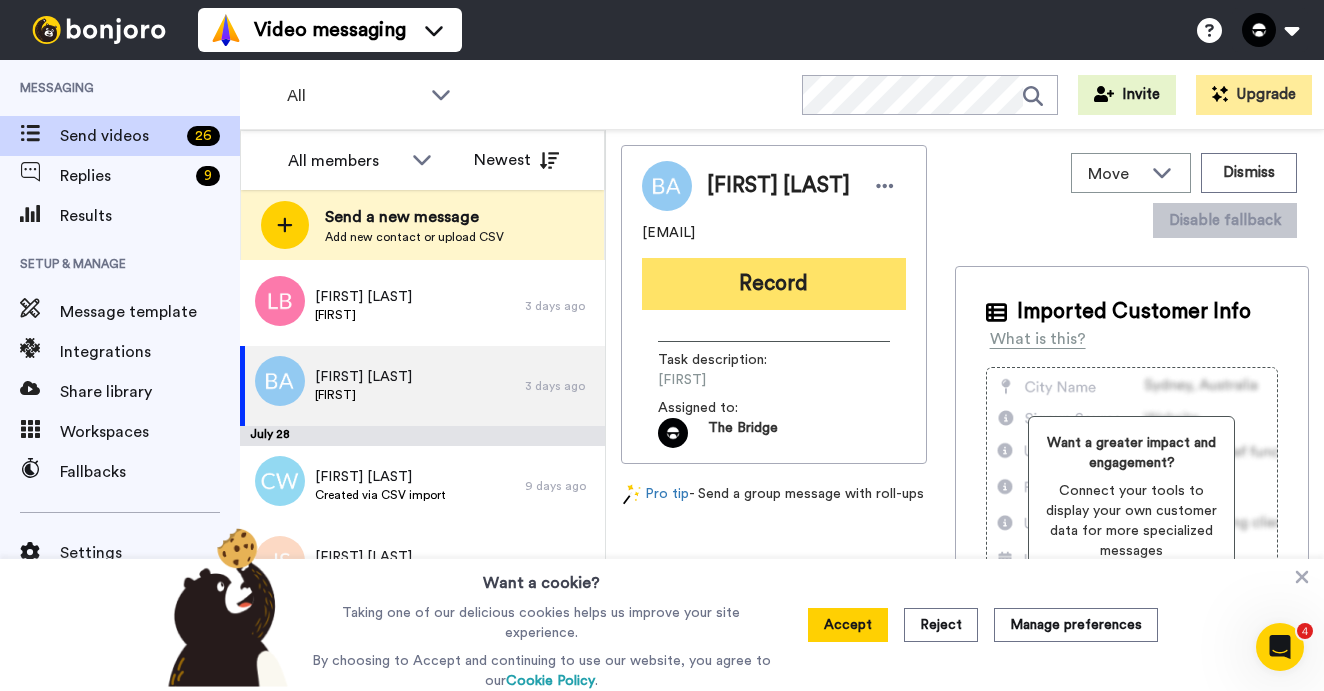 click on "Record" at bounding box center [774, 284] 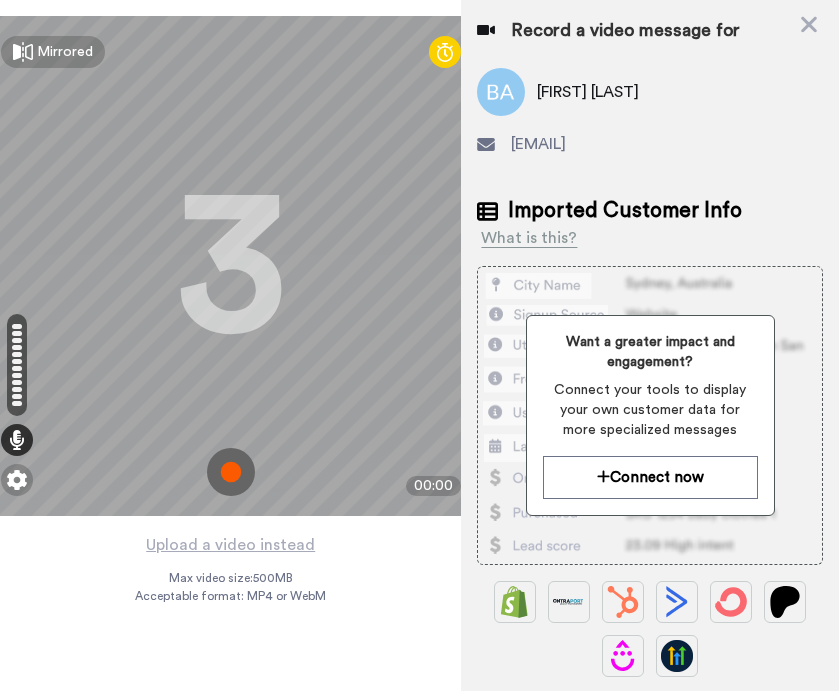 click at bounding box center [231, 472] 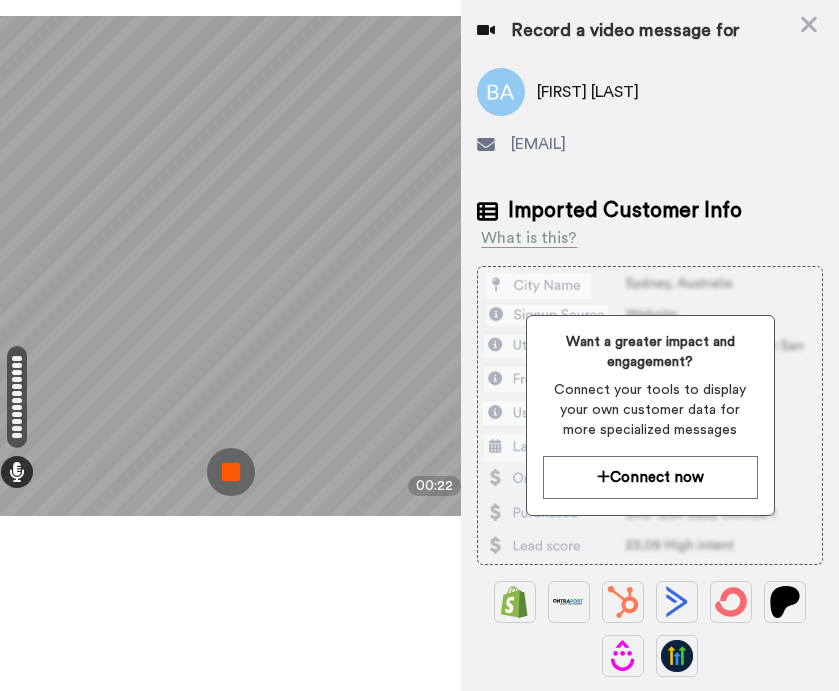 click at bounding box center [231, 472] 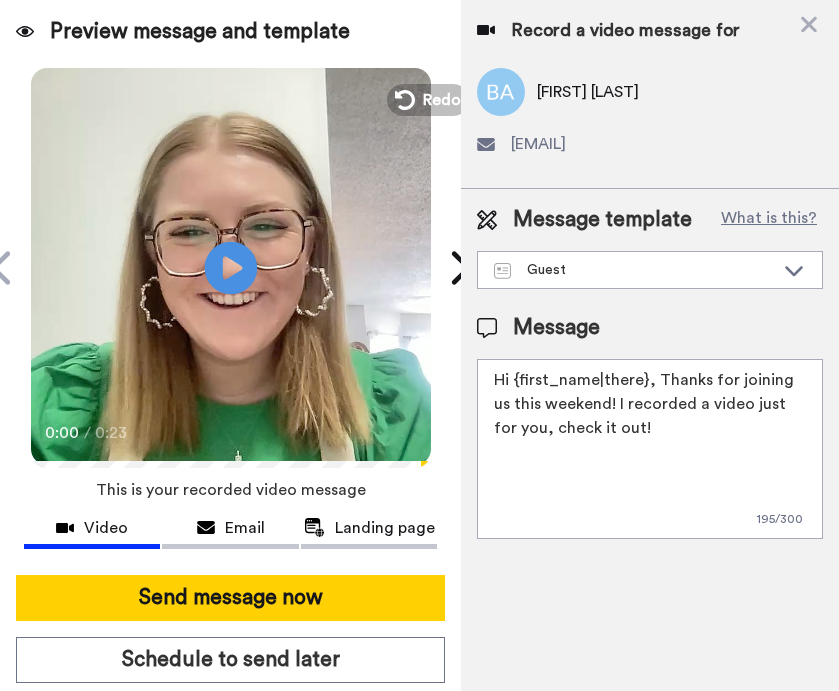 click 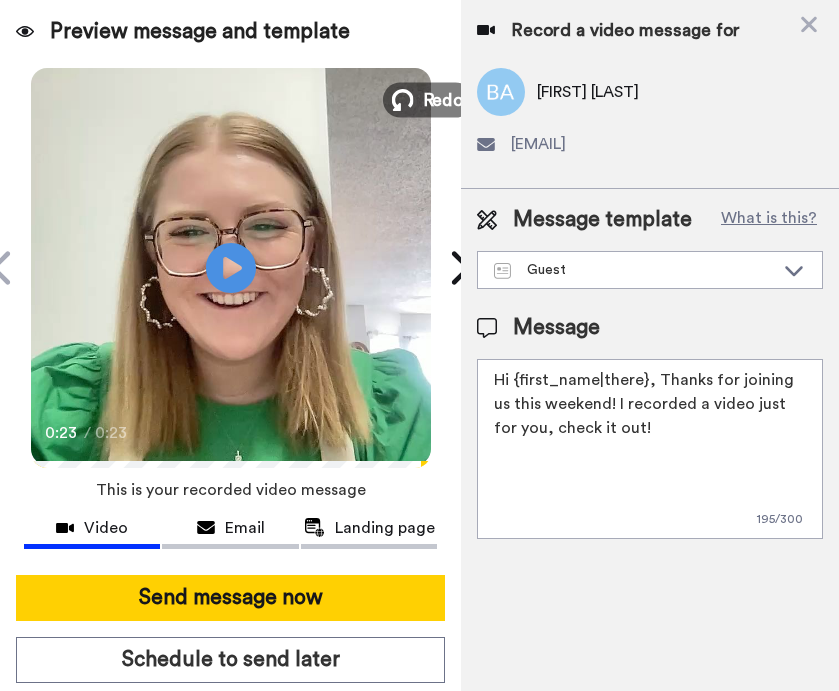 click on "Redo" at bounding box center (443, 99) 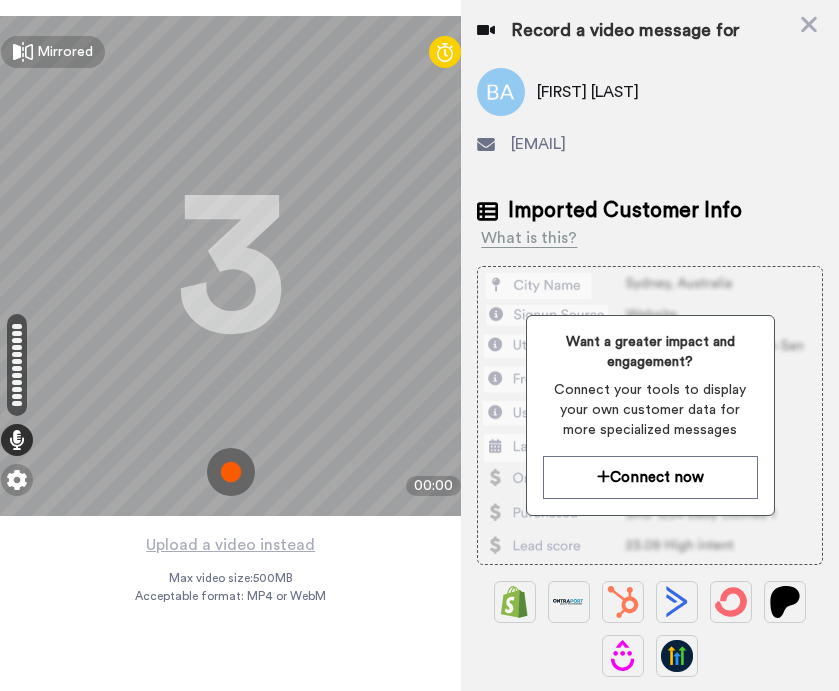click at bounding box center [231, 472] 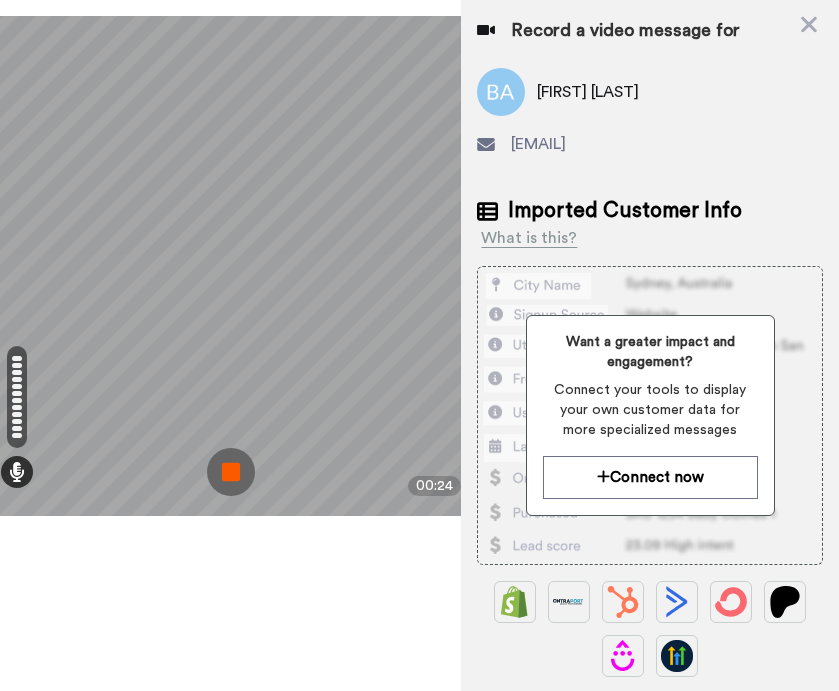 click at bounding box center [231, 472] 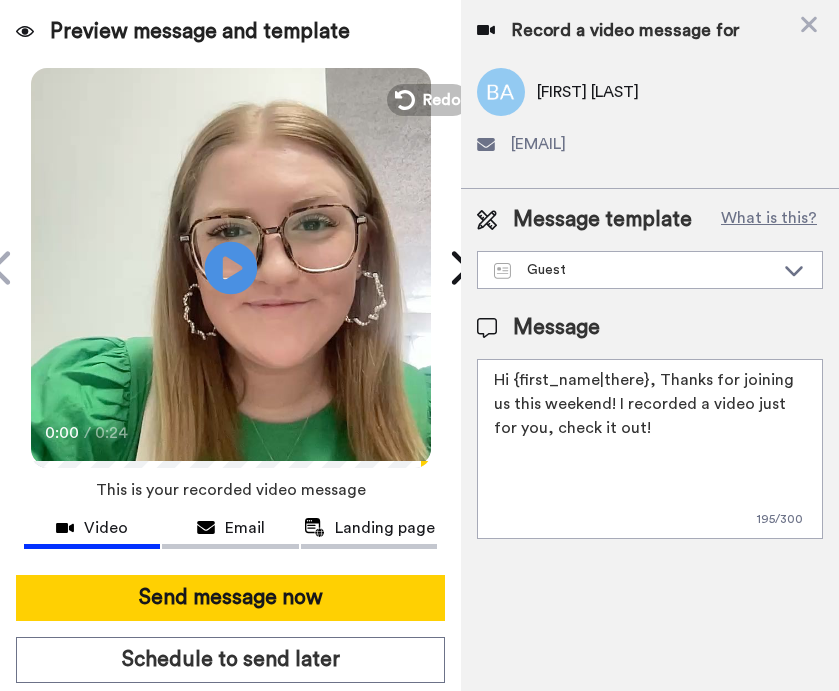 click on "Play/Pause" 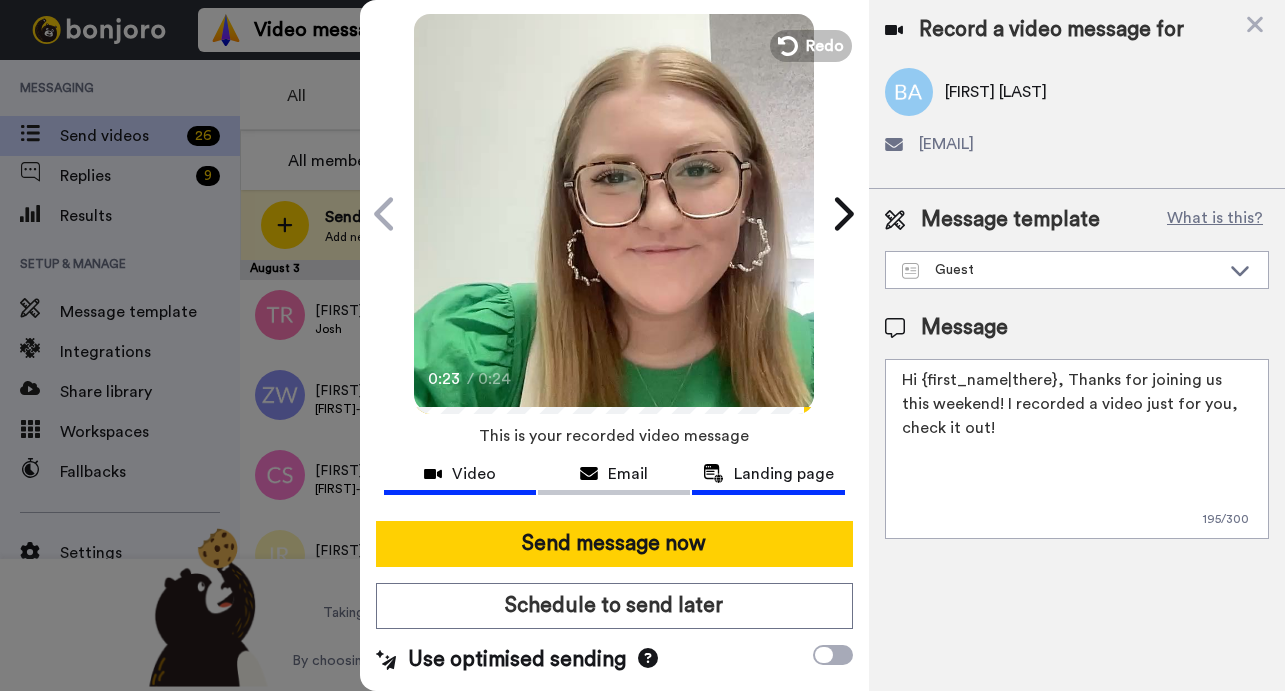 scroll, scrollTop: 65, scrollLeft: 0, axis: vertical 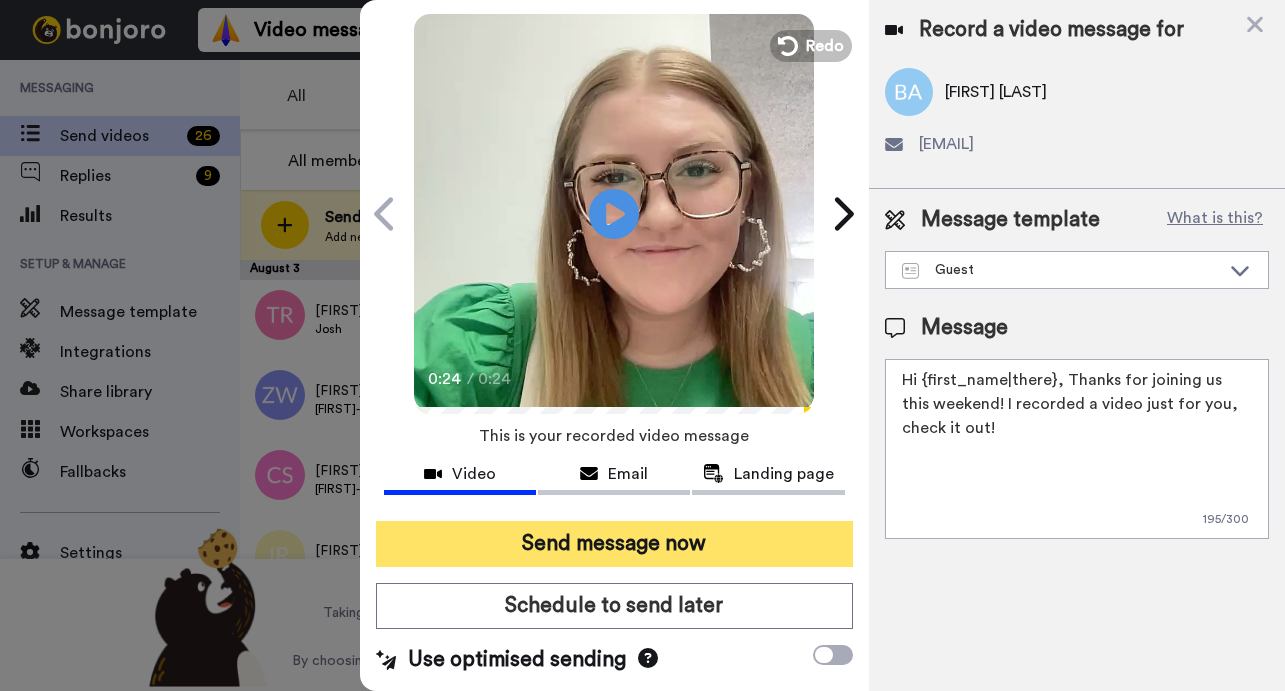 click on "Send message now" at bounding box center (614, 544) 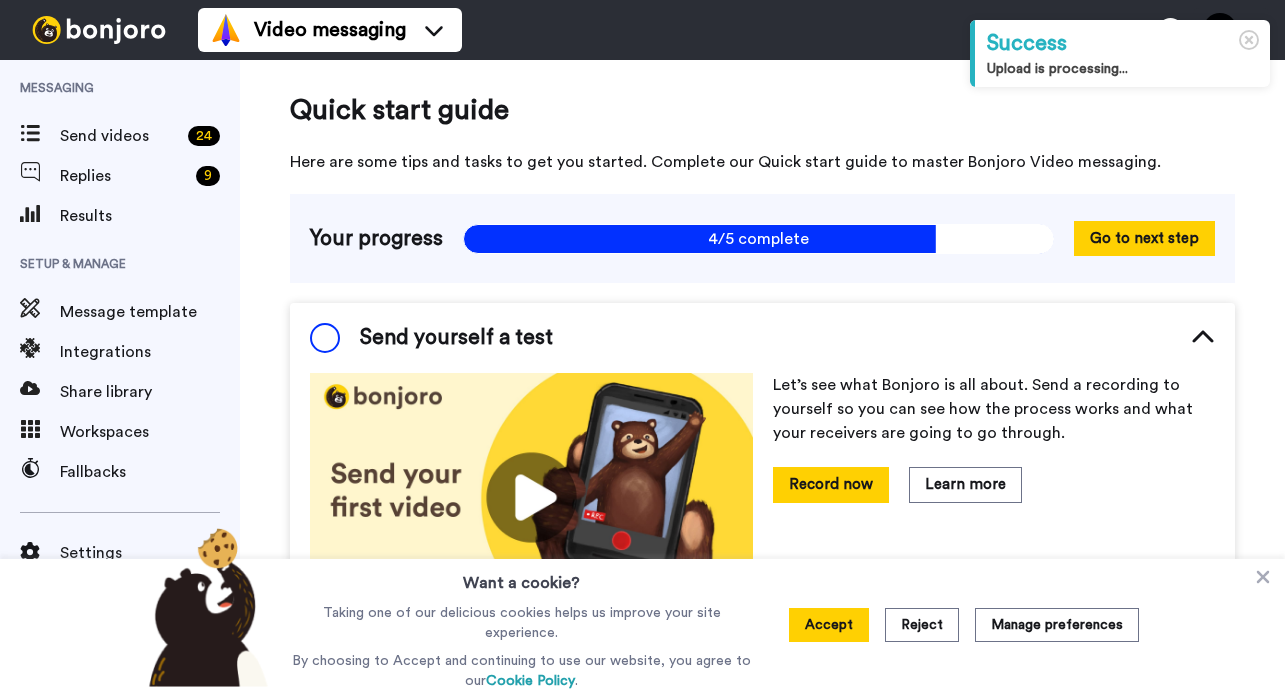 scroll, scrollTop: 0, scrollLeft: 0, axis: both 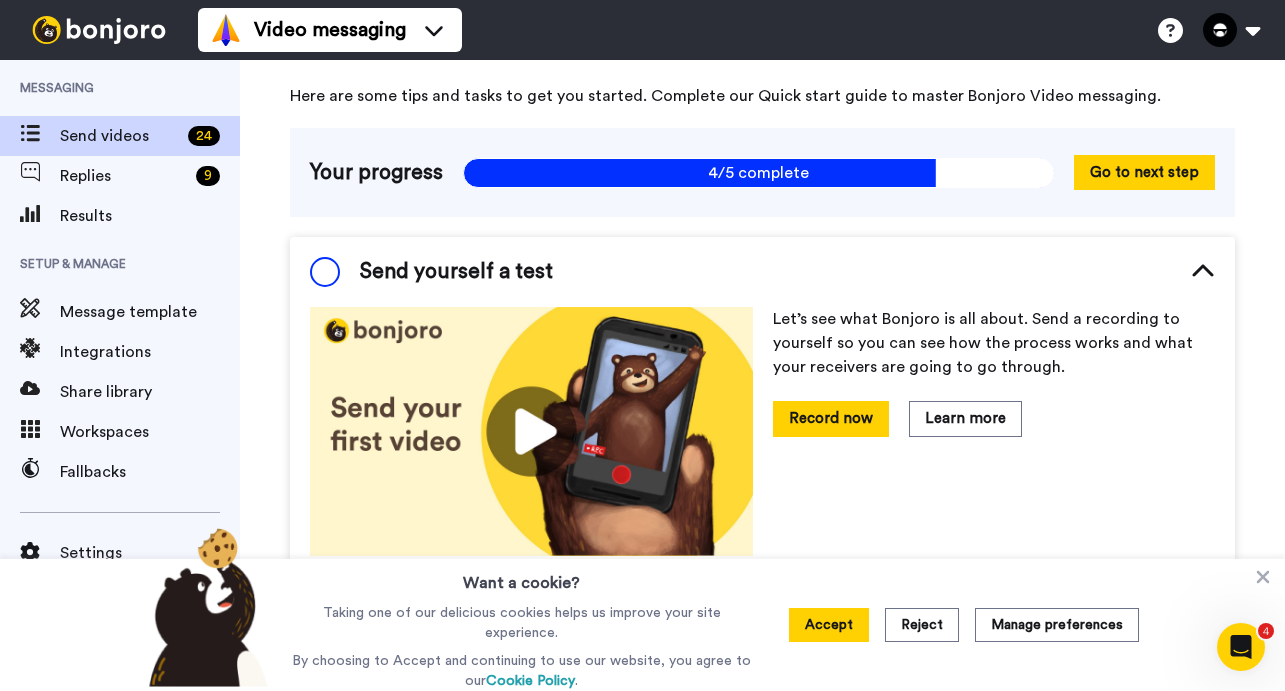 click on "Send videos" at bounding box center [120, 136] 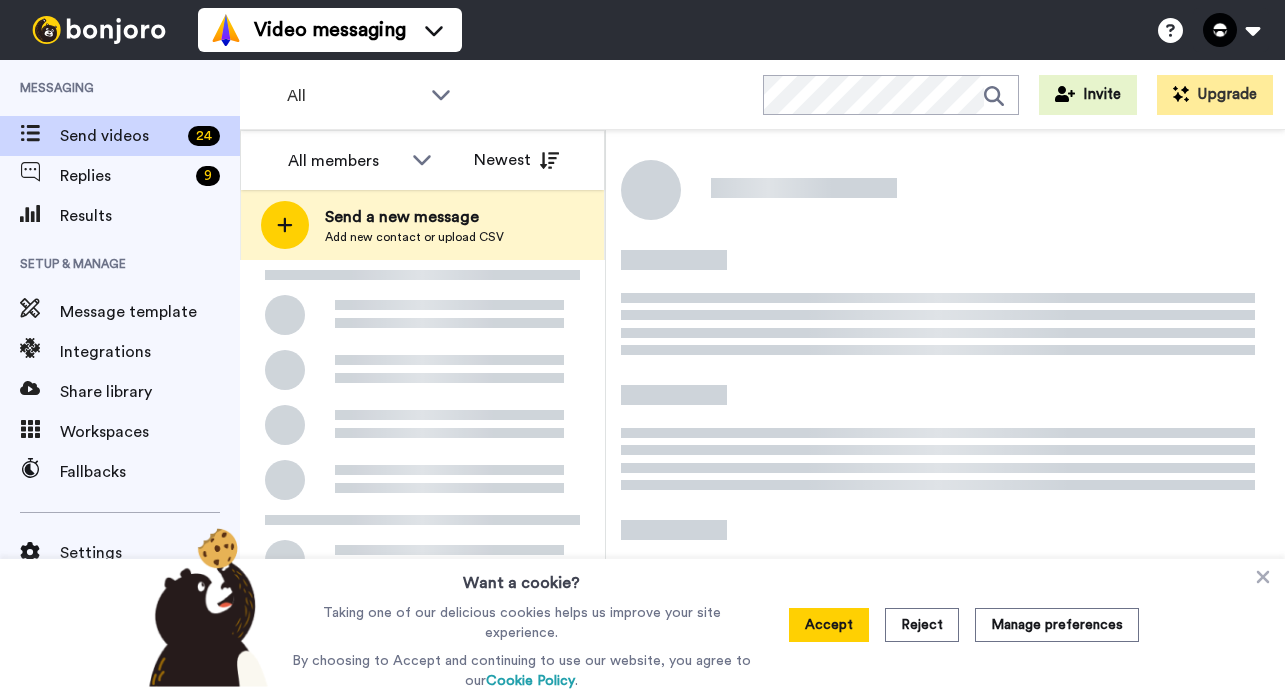 scroll, scrollTop: 0, scrollLeft: 0, axis: both 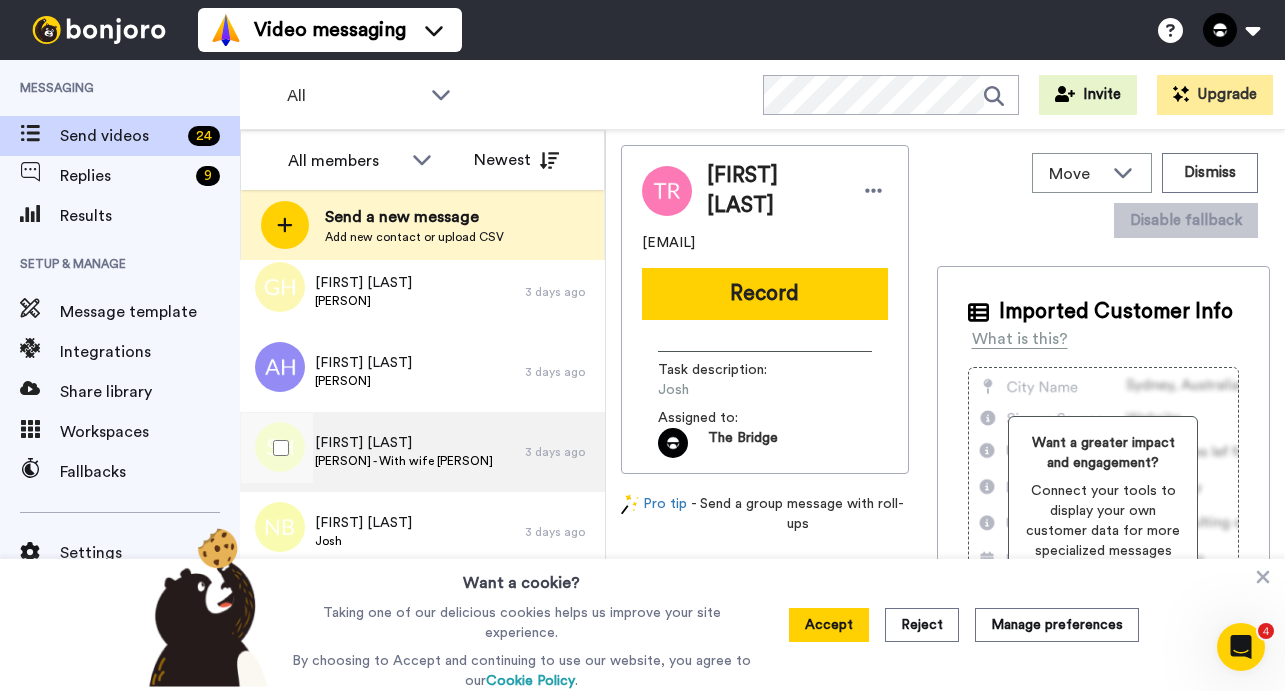 click on "Shane Harrington Tristen-With  wife Sonya" at bounding box center [382, 452] 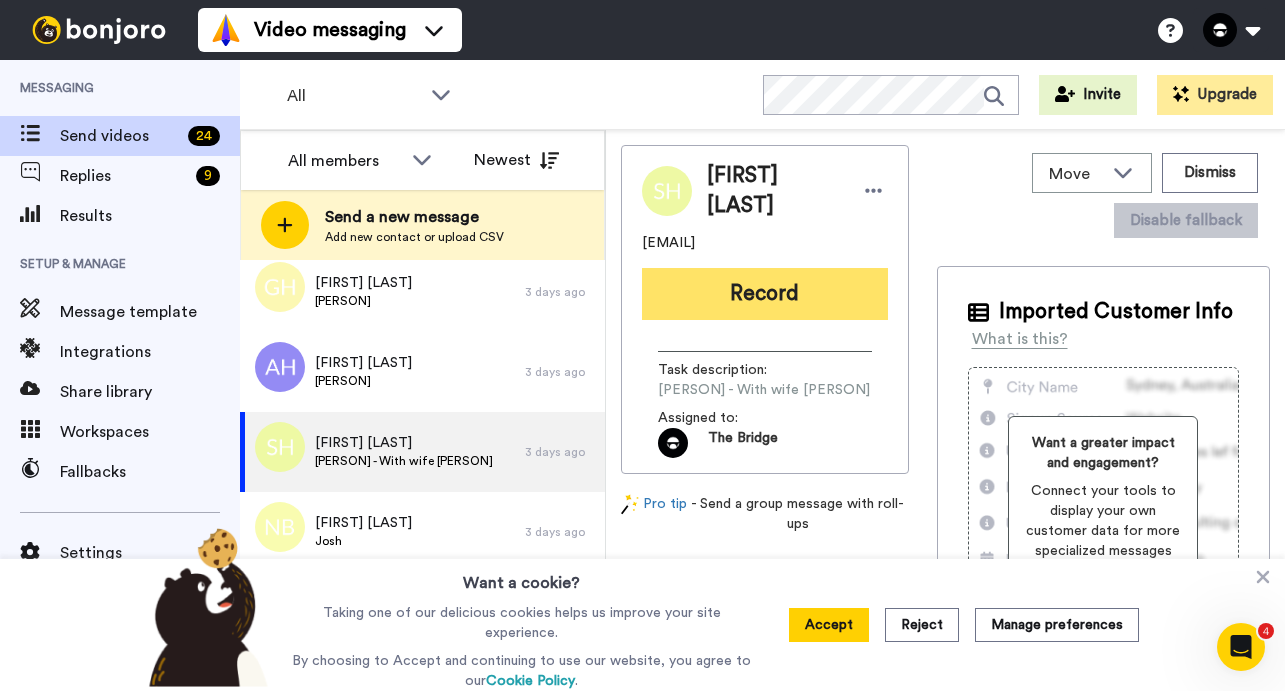 click on "Record" at bounding box center [765, 294] 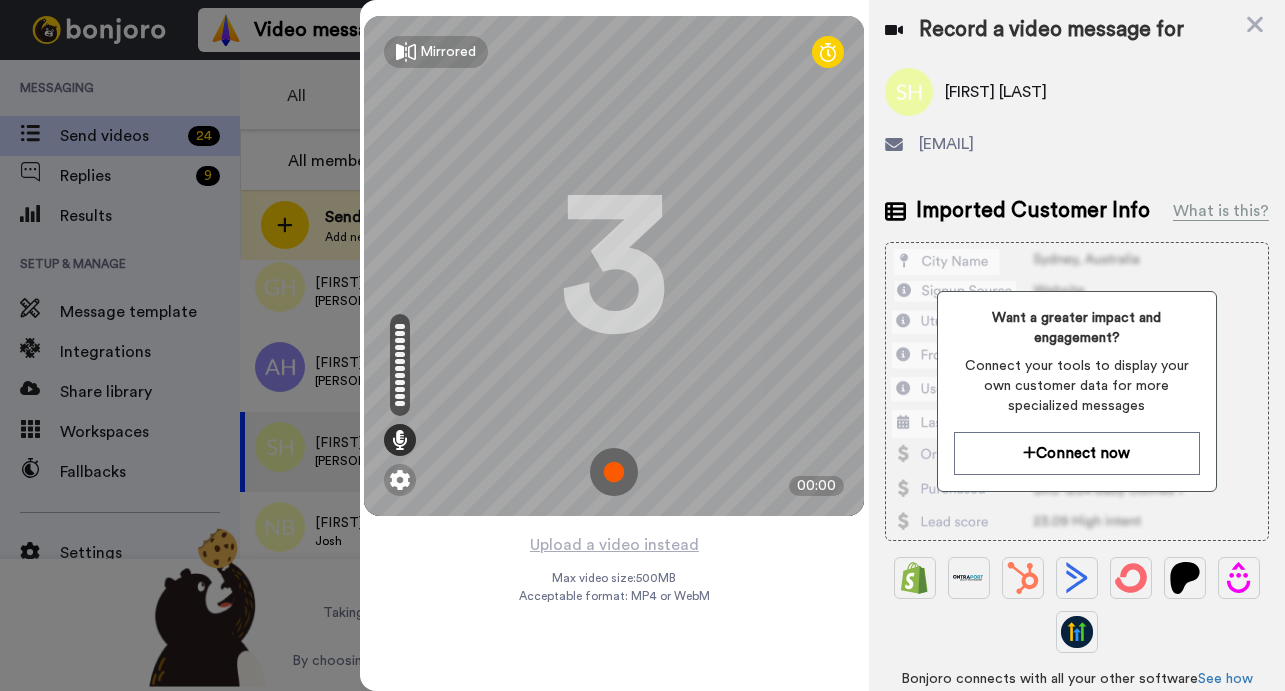 click at bounding box center (614, 472) 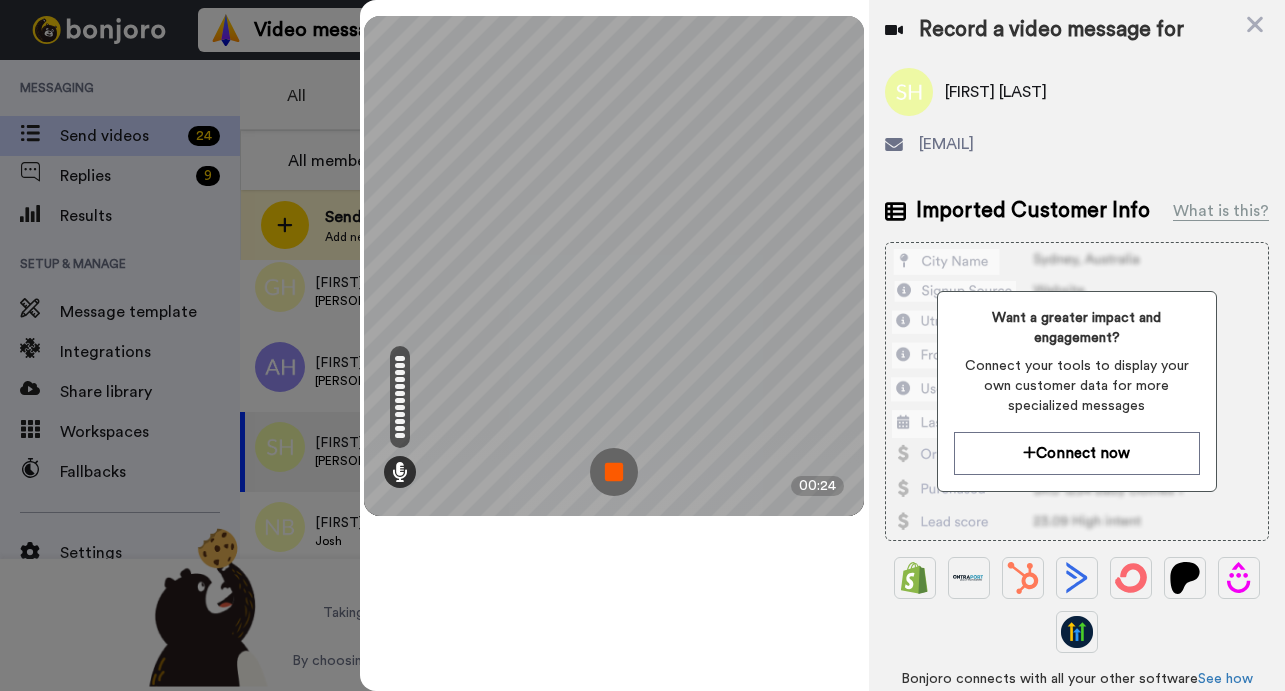 click at bounding box center (614, 472) 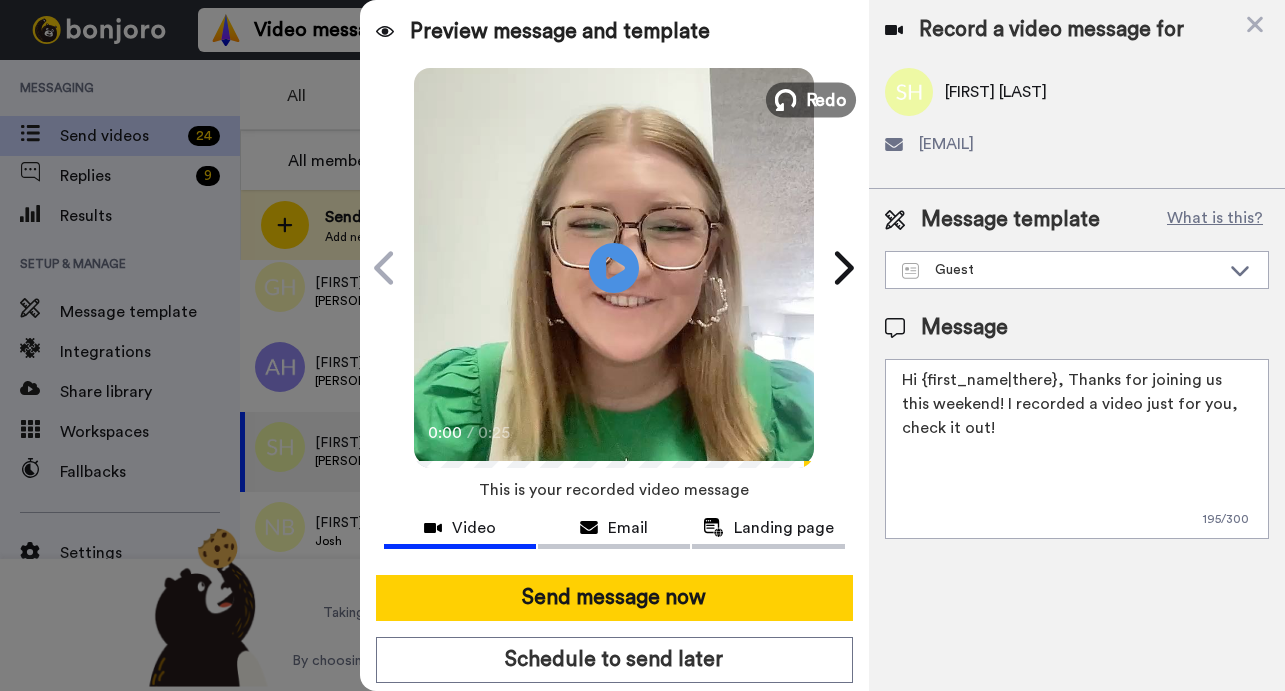 click on "Redo" at bounding box center [811, 99] 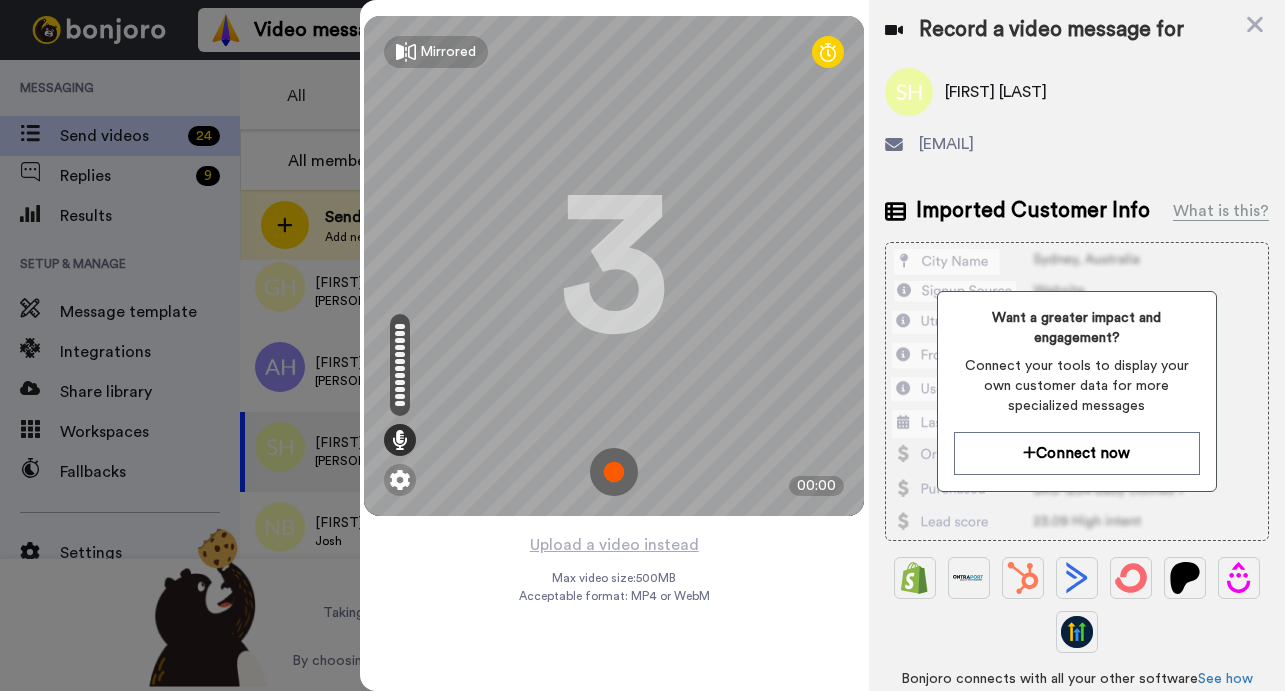 click at bounding box center (614, 472) 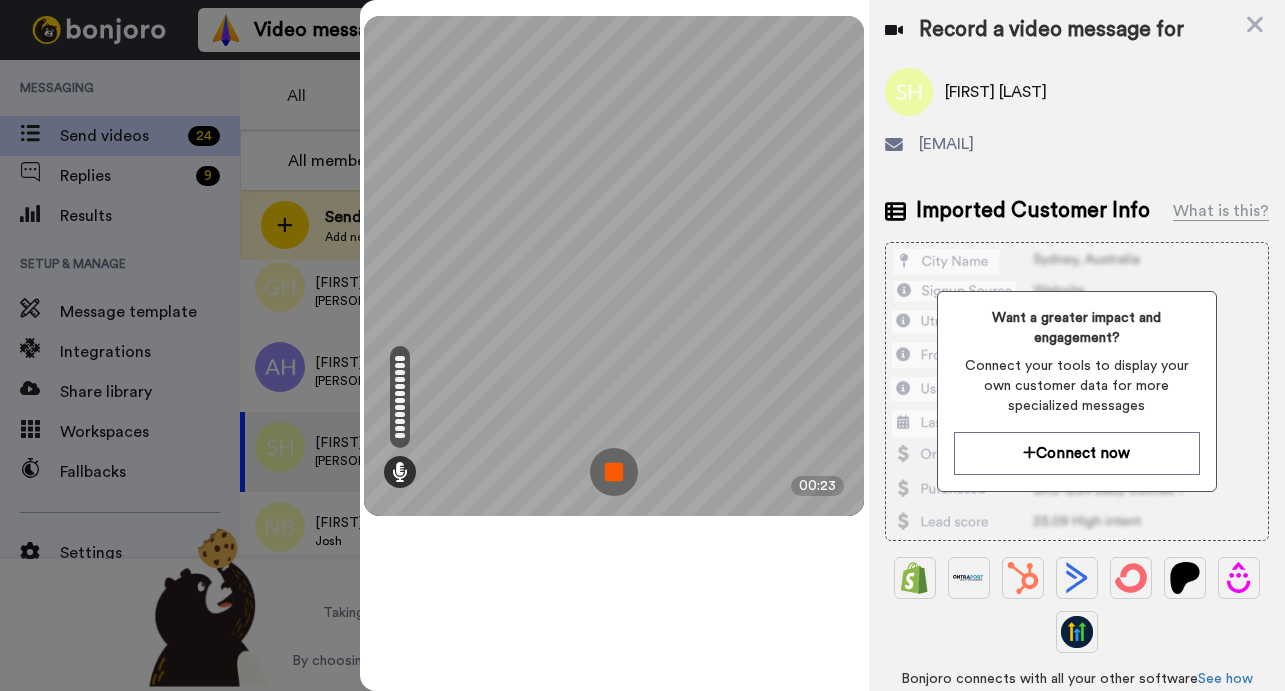 click at bounding box center [614, 472] 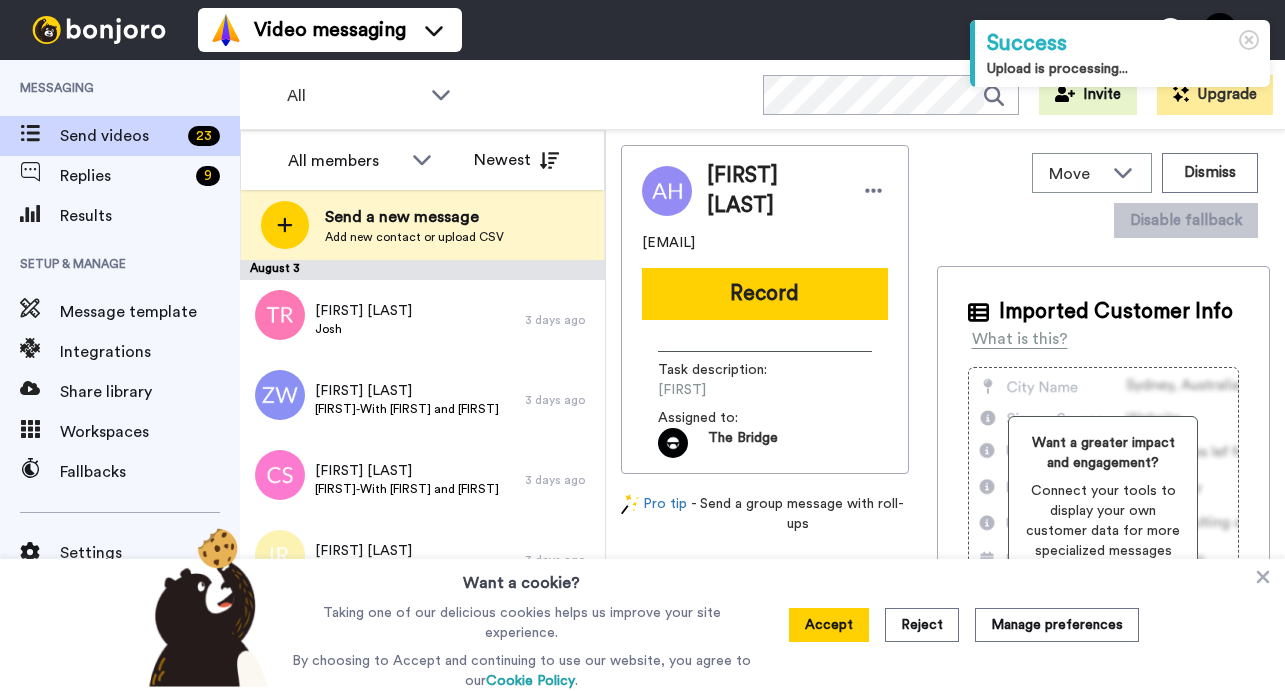 scroll, scrollTop: 0, scrollLeft: 0, axis: both 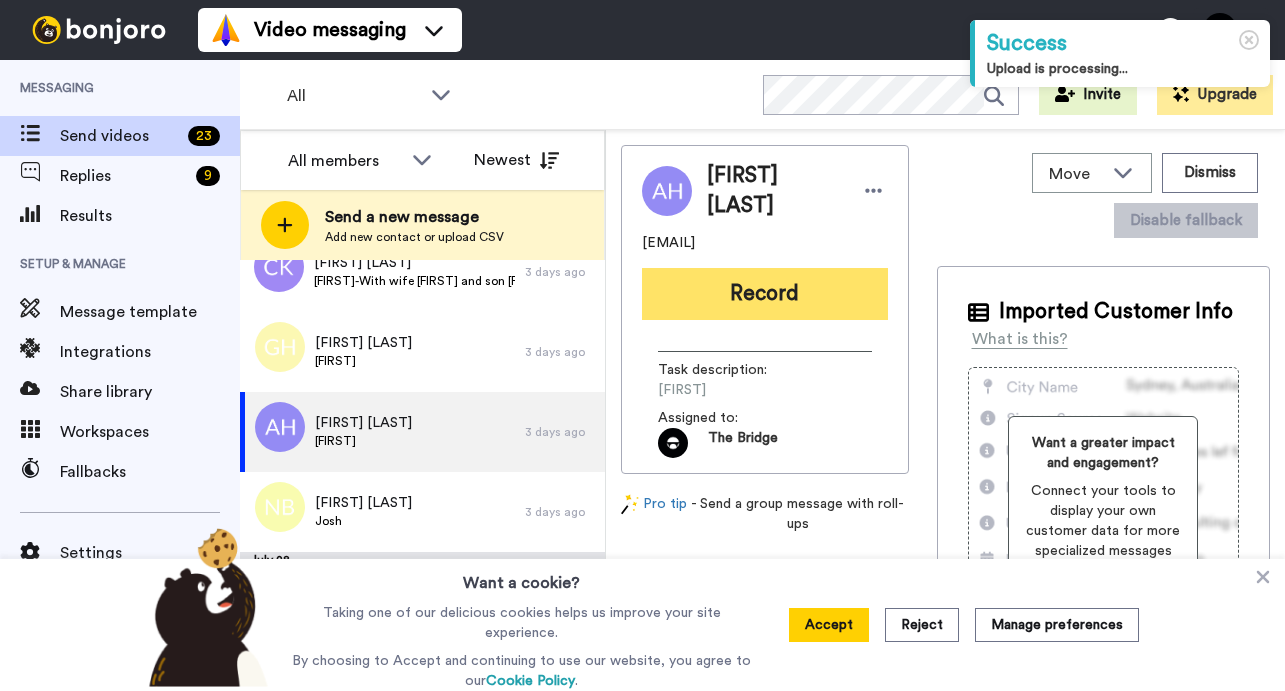 click on "Record" at bounding box center (765, 294) 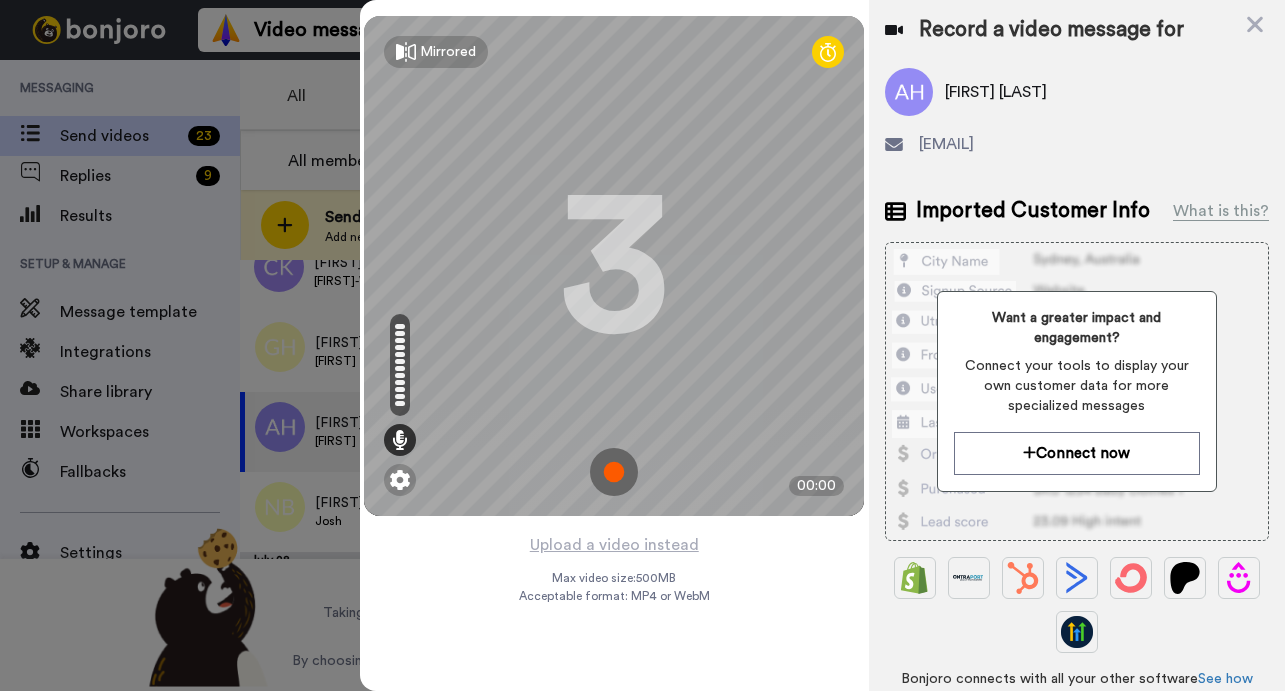 click at bounding box center (614, 472) 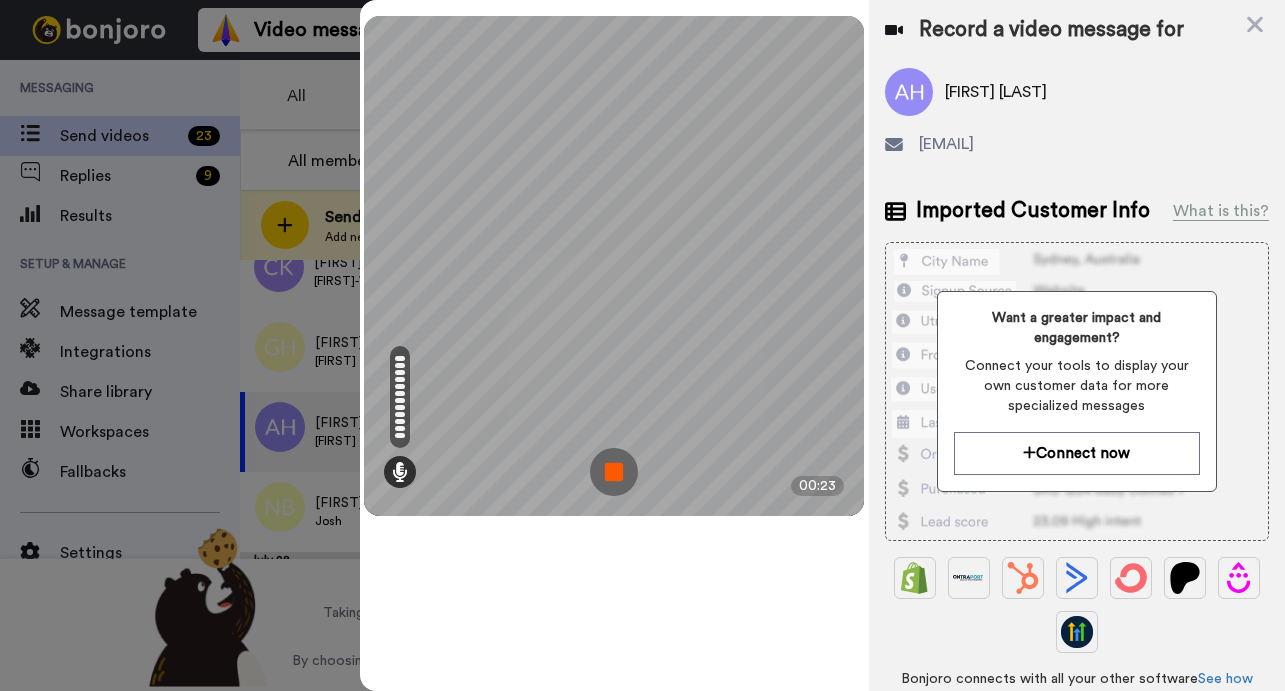 click at bounding box center [614, 472] 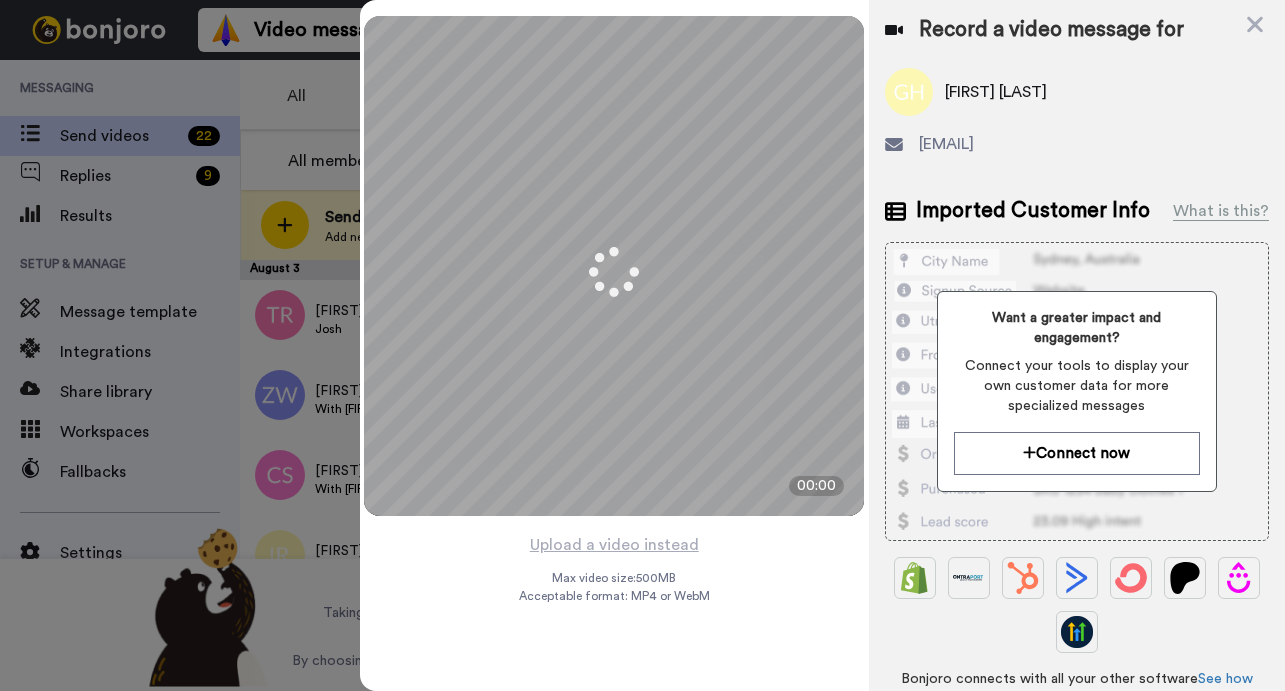 scroll, scrollTop: 0, scrollLeft: 0, axis: both 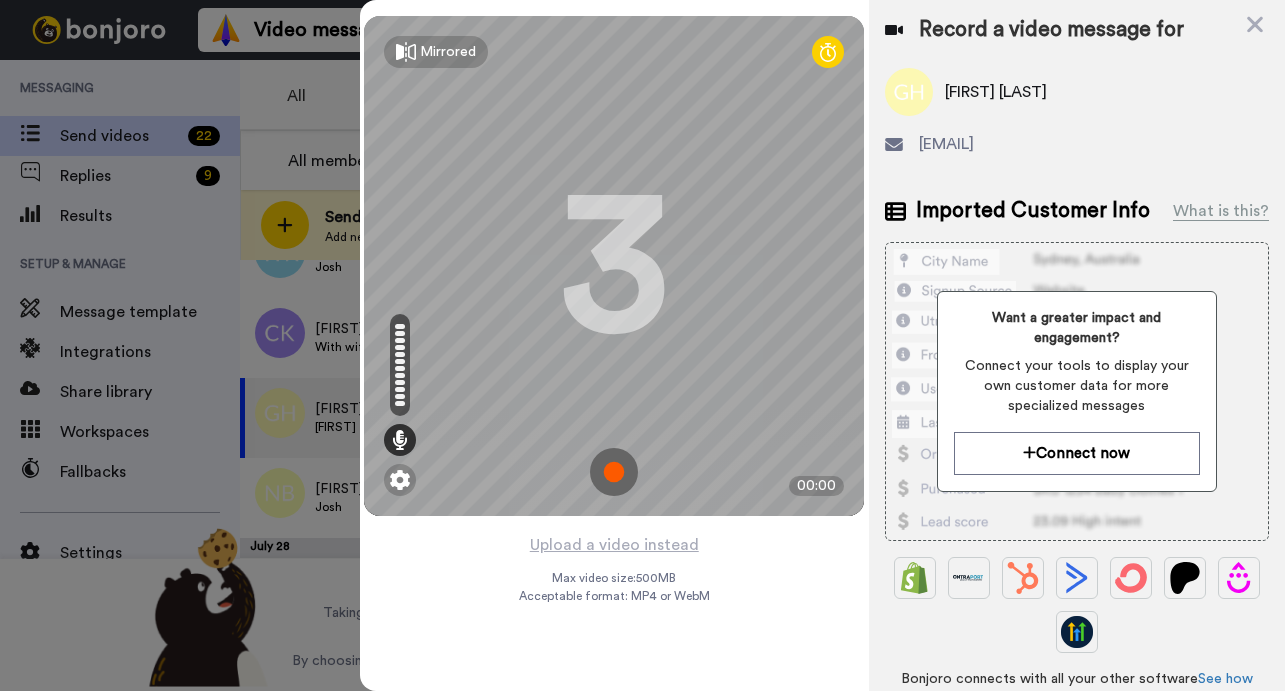 click at bounding box center (614, 472) 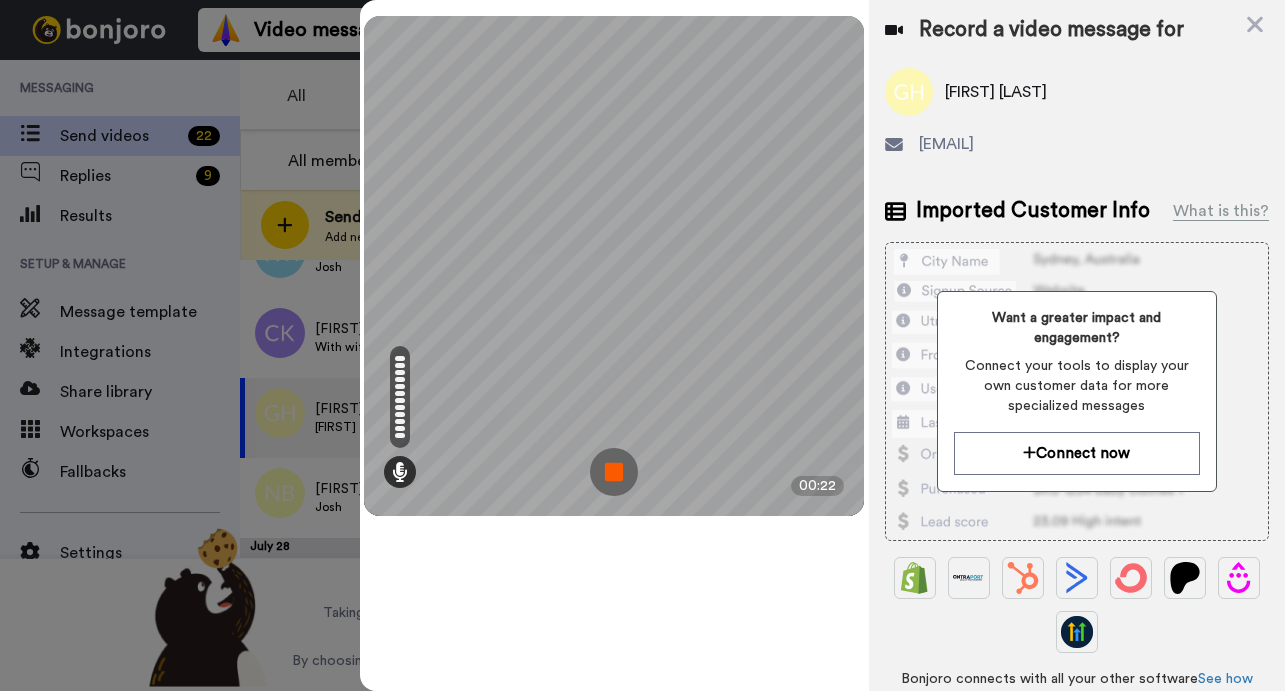 click at bounding box center (614, 472) 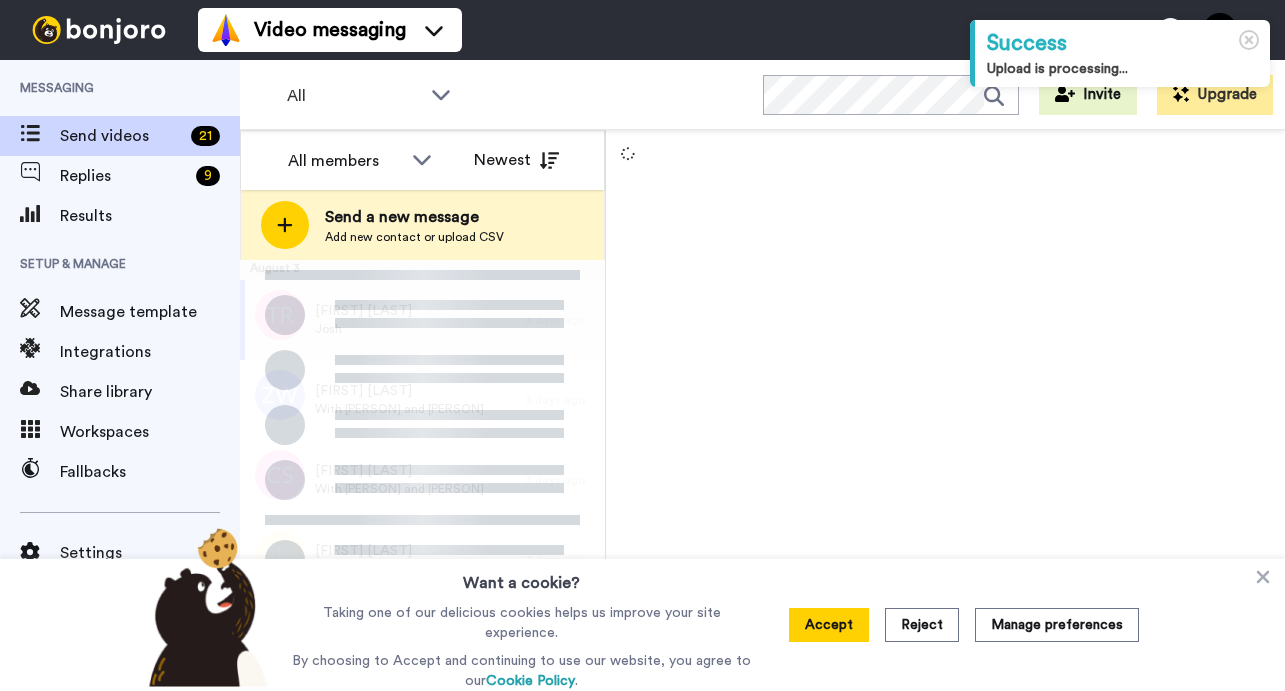 scroll, scrollTop: 0, scrollLeft: 0, axis: both 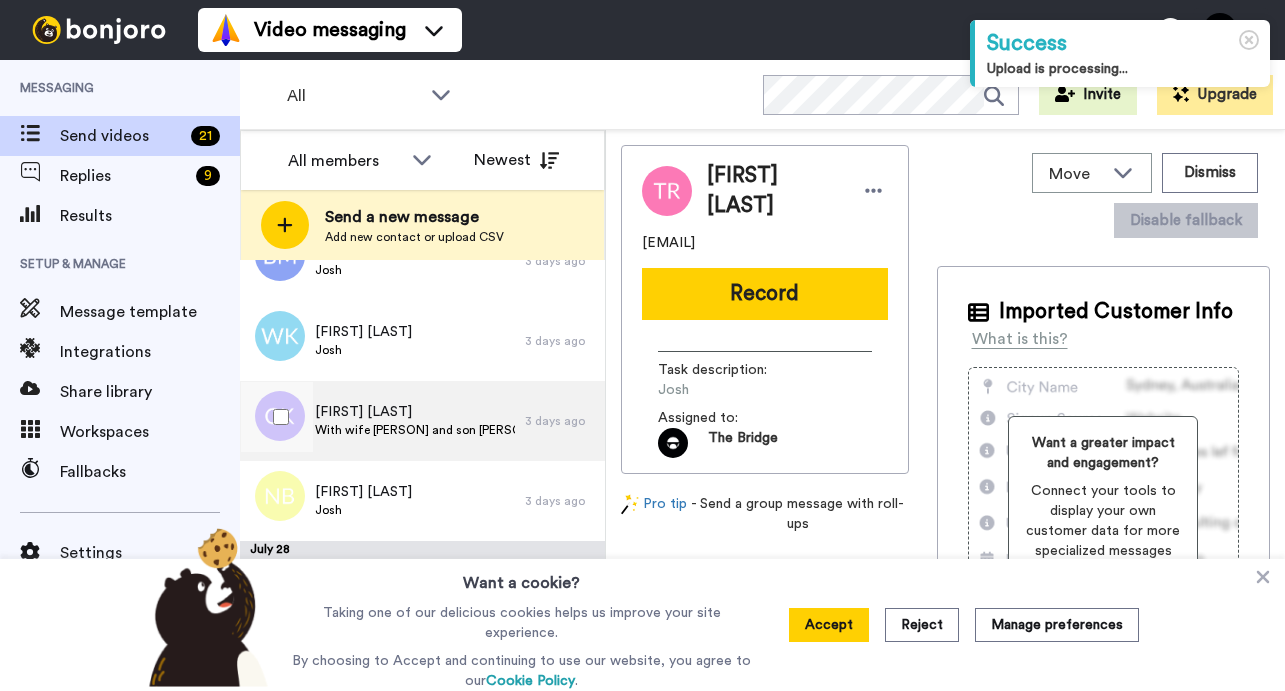 click on "With wife [PERSON] and son [PERSON]" at bounding box center [415, 430] 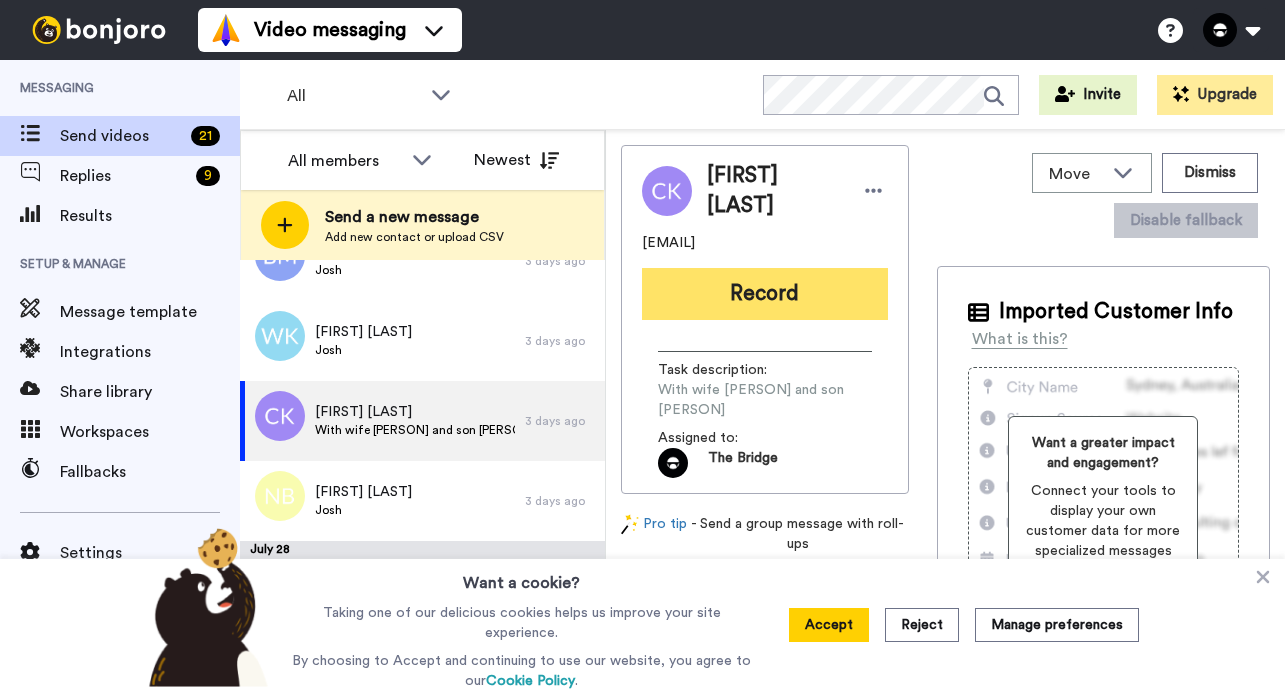 click on "Record" at bounding box center [765, 294] 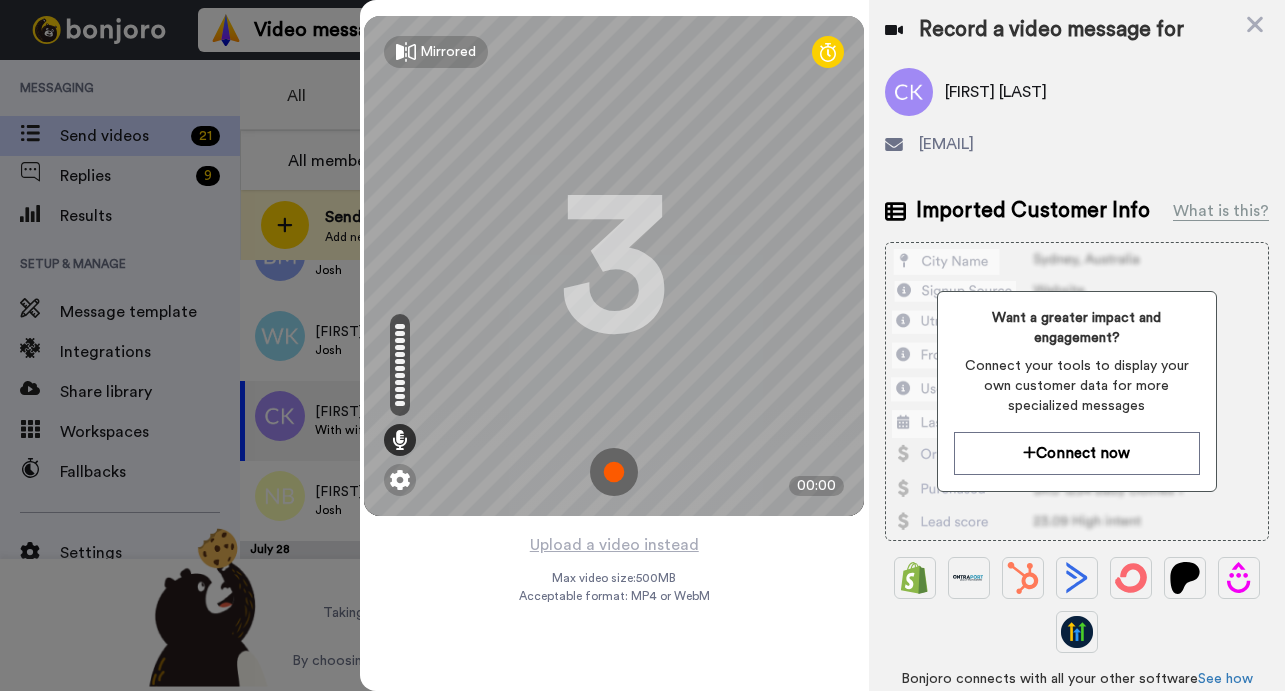click at bounding box center [614, 472] 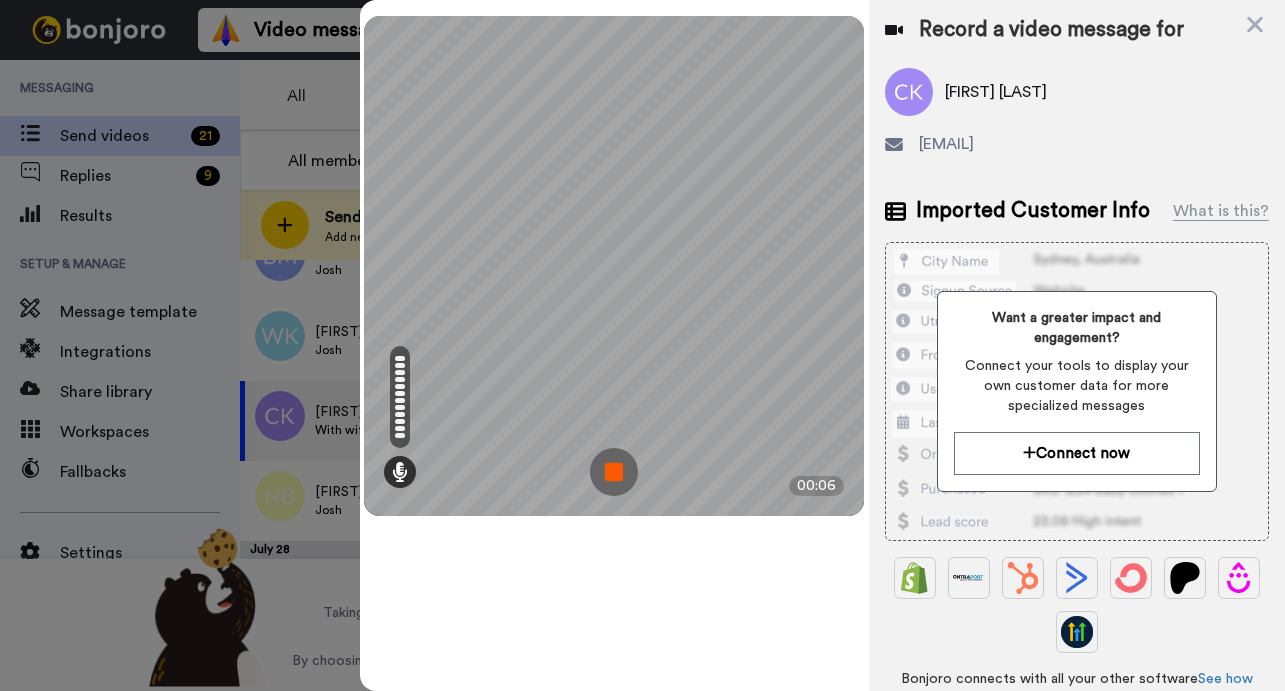 click at bounding box center (614, 472) 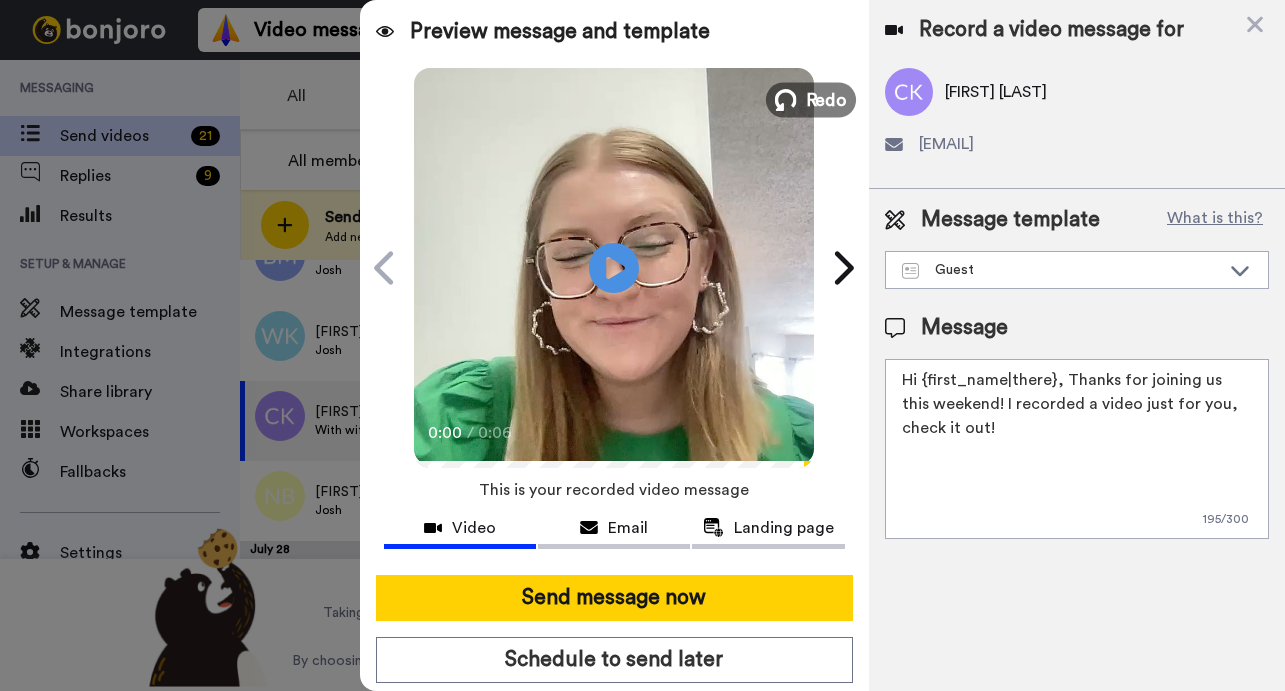 click on "Redo" at bounding box center (811, 99) 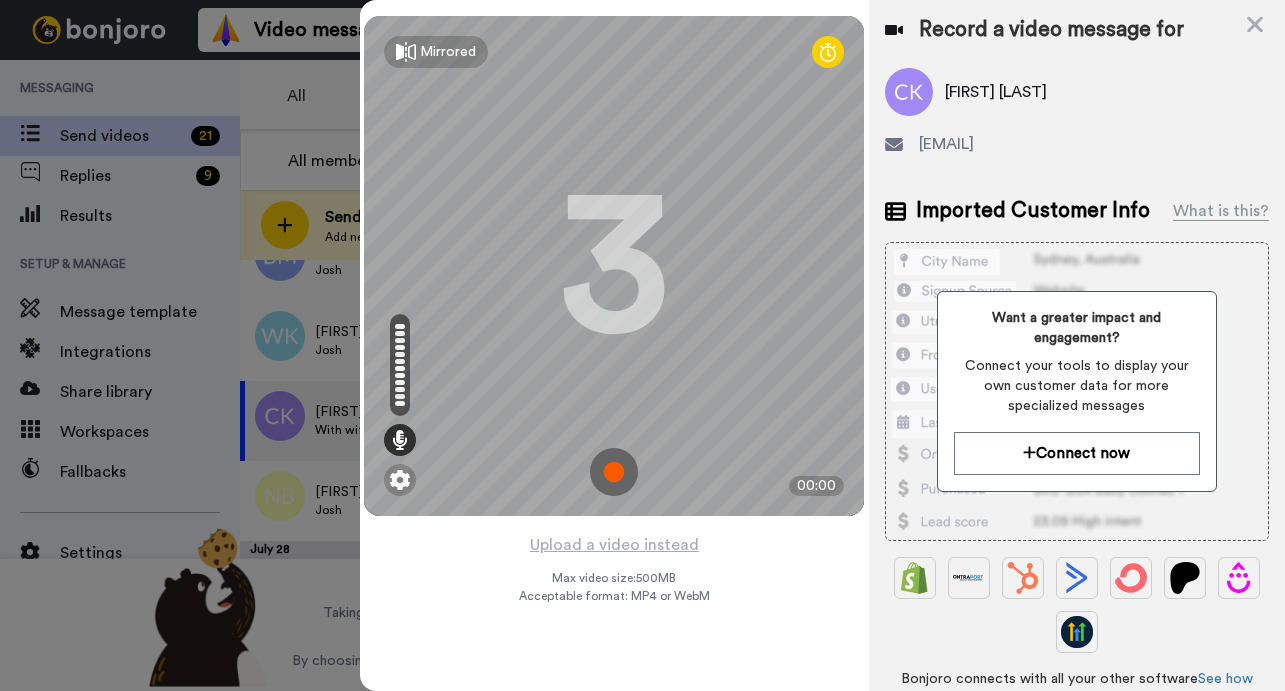 click at bounding box center [614, 472] 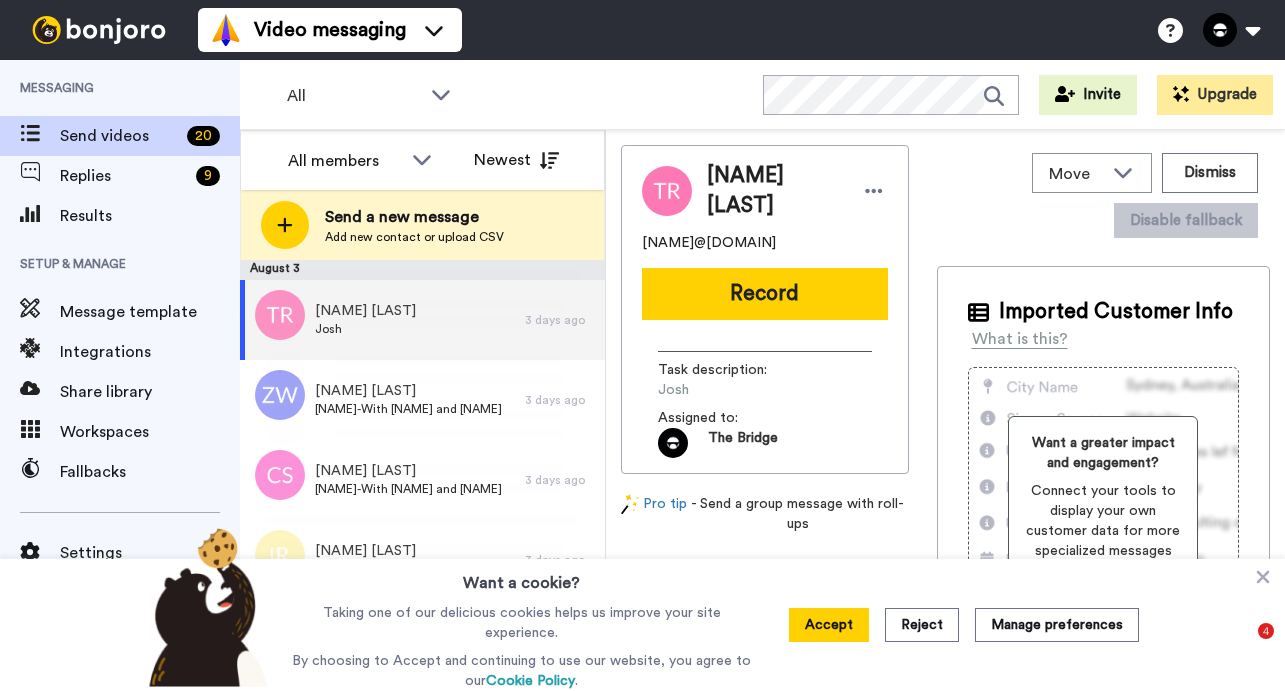 scroll, scrollTop: 0, scrollLeft: 0, axis: both 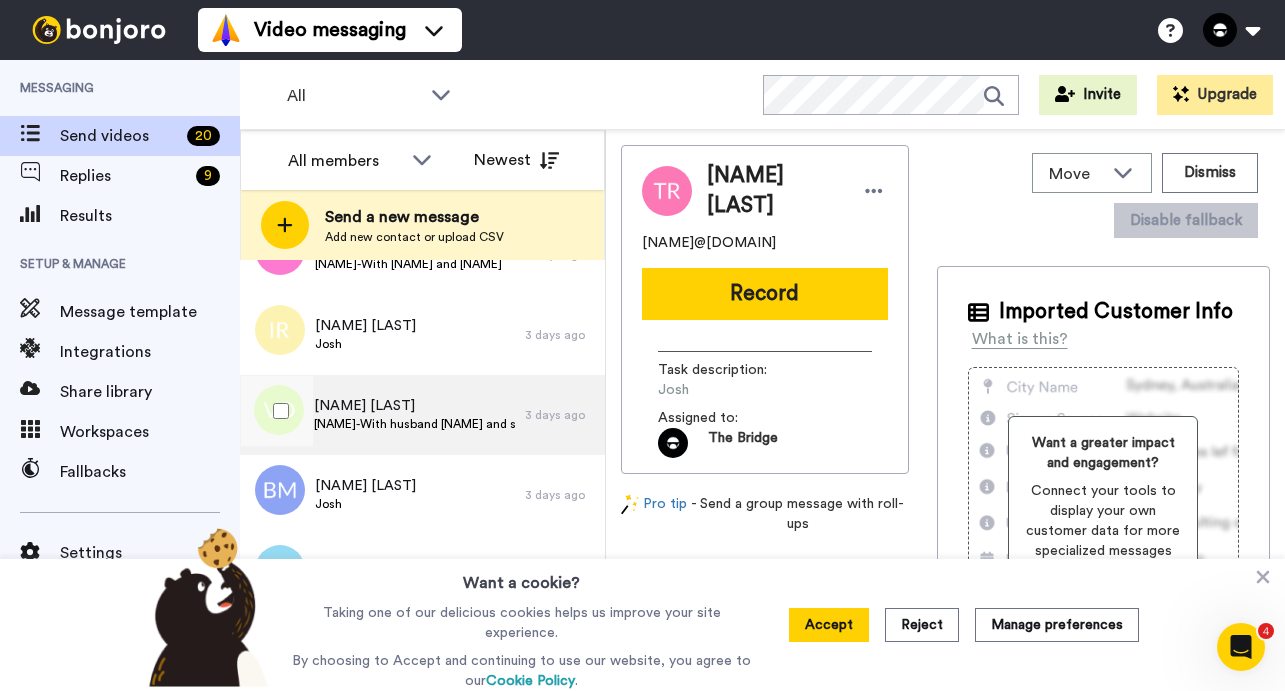 click on "[NAME]-With husband [NAME] and son [NAME]" at bounding box center [414, 424] 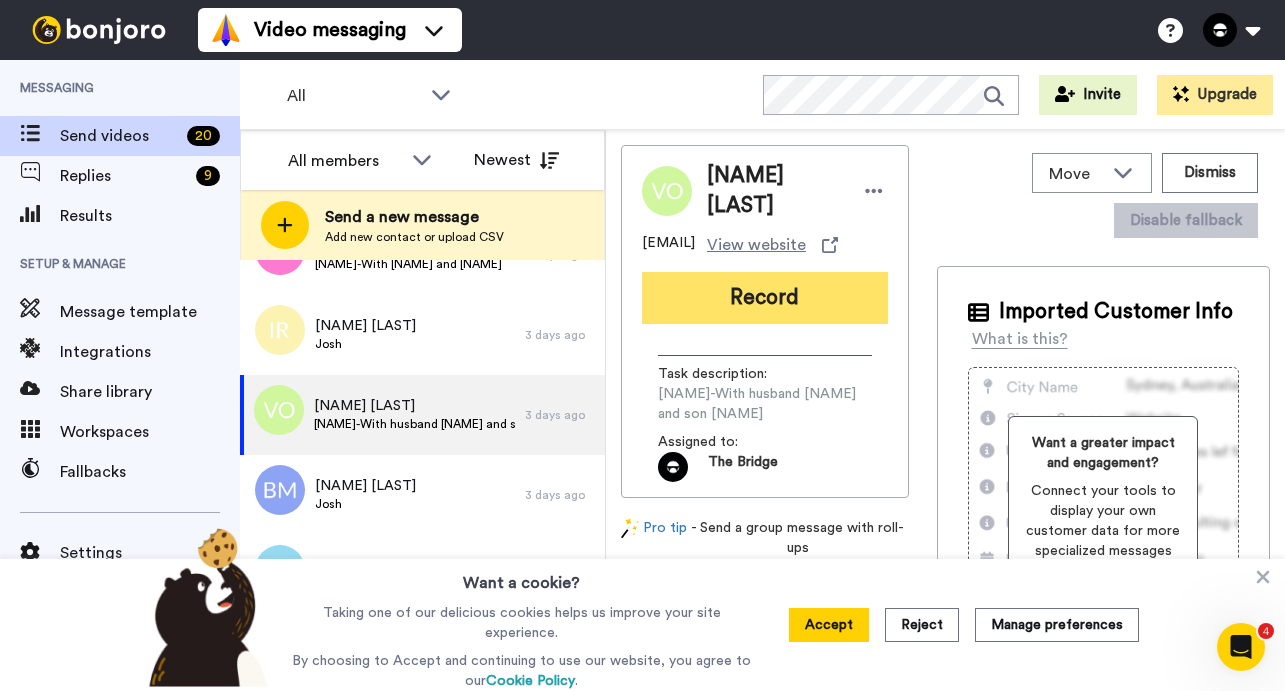 click on "Record" at bounding box center [765, 298] 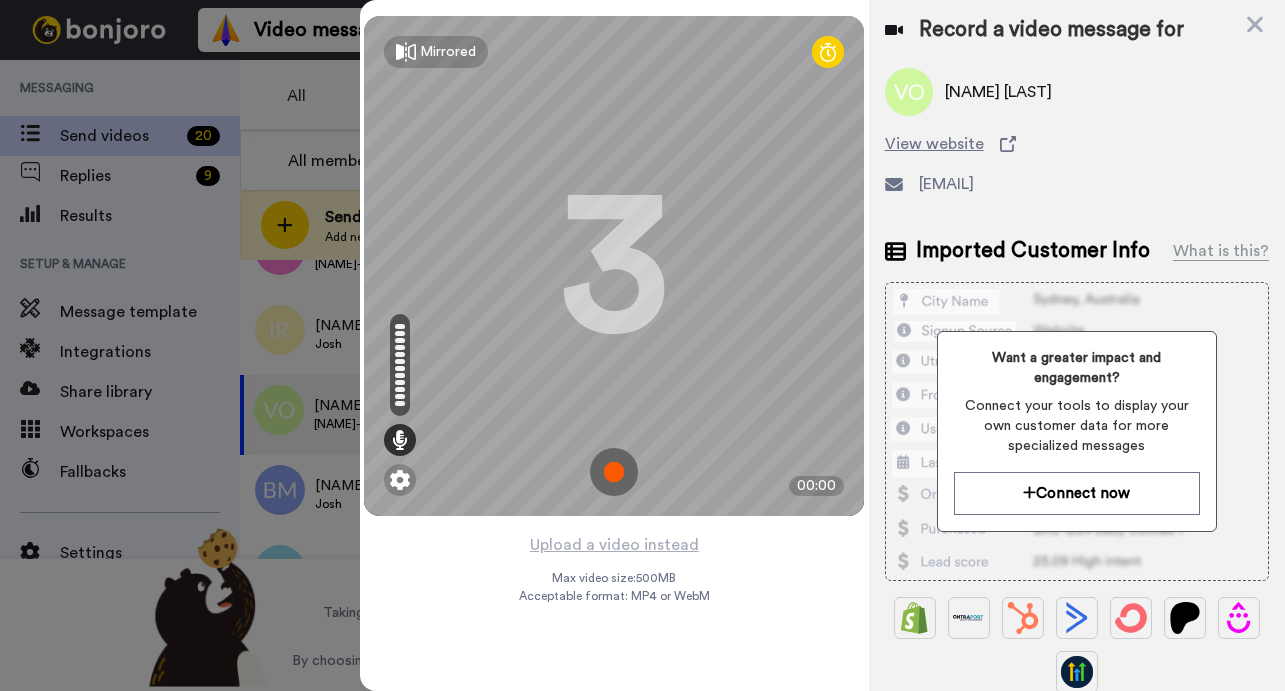 click at bounding box center [614, 472] 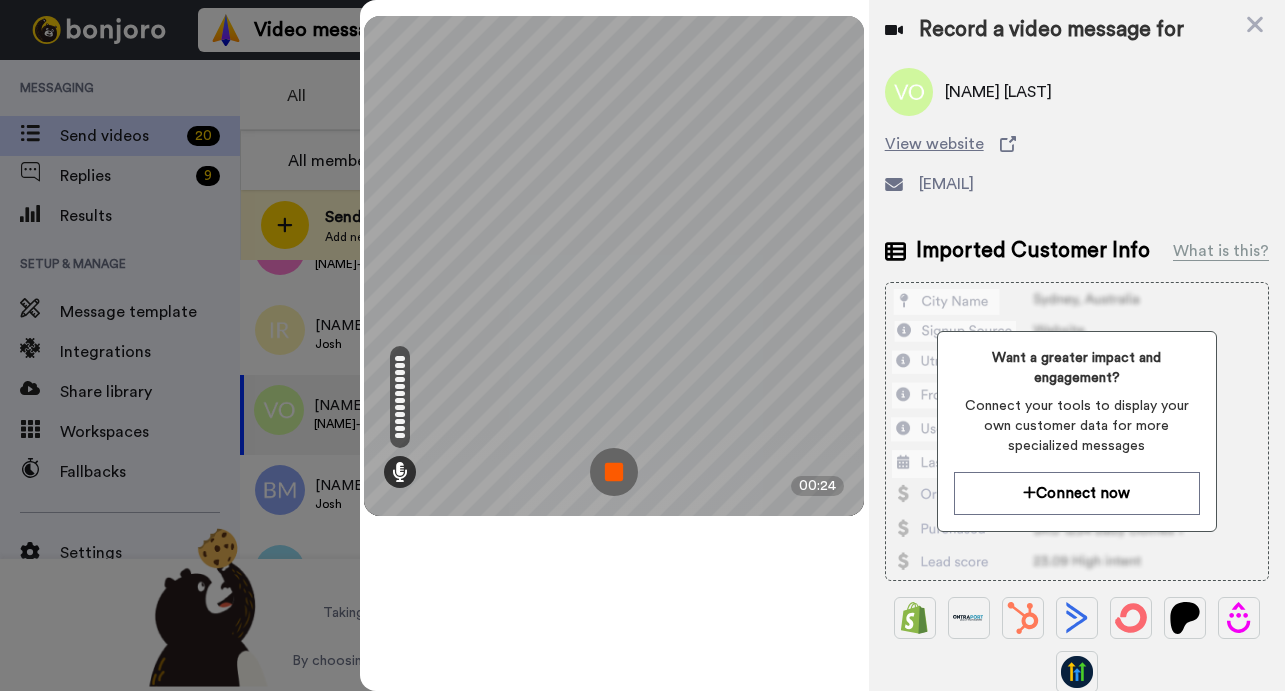 click at bounding box center (614, 472) 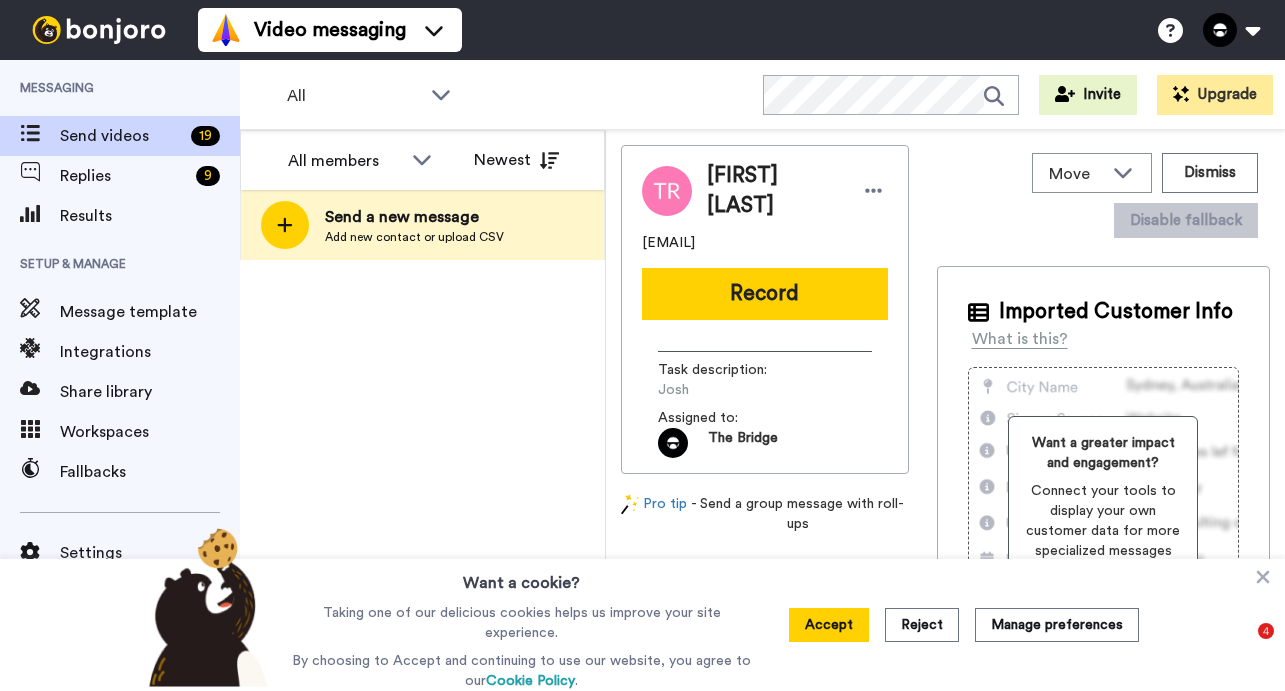 scroll, scrollTop: 0, scrollLeft: 0, axis: both 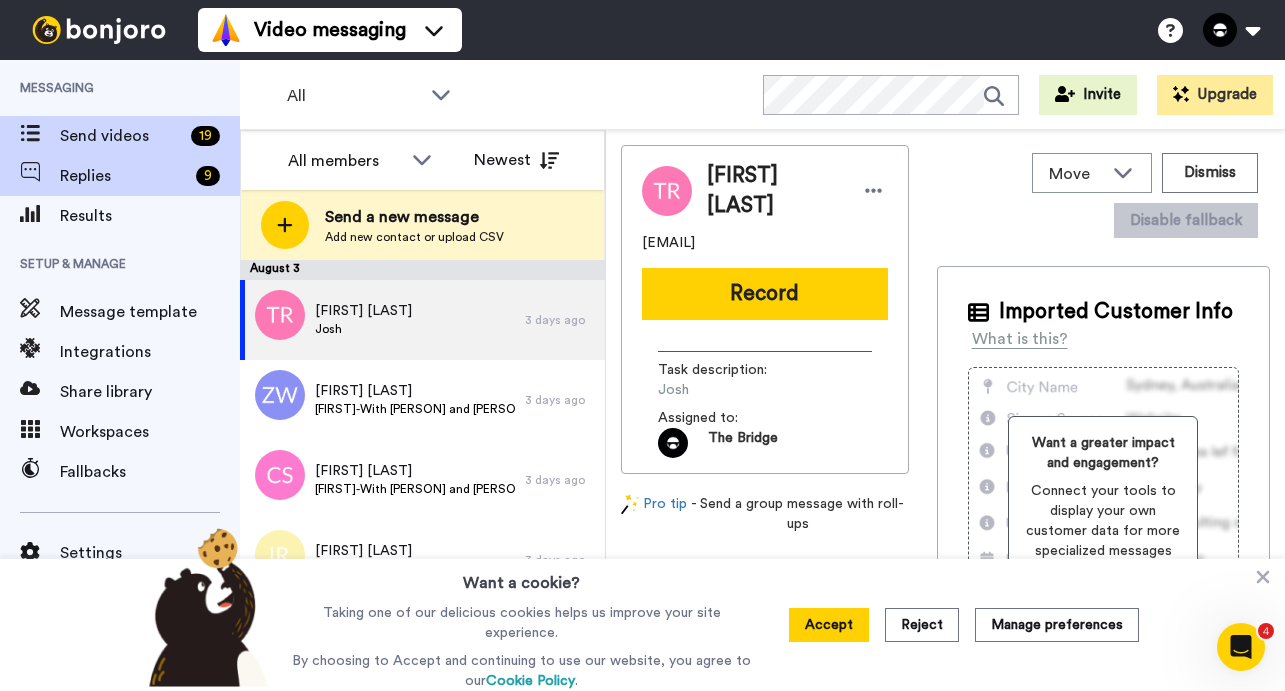 click on "Replies" at bounding box center (124, 176) 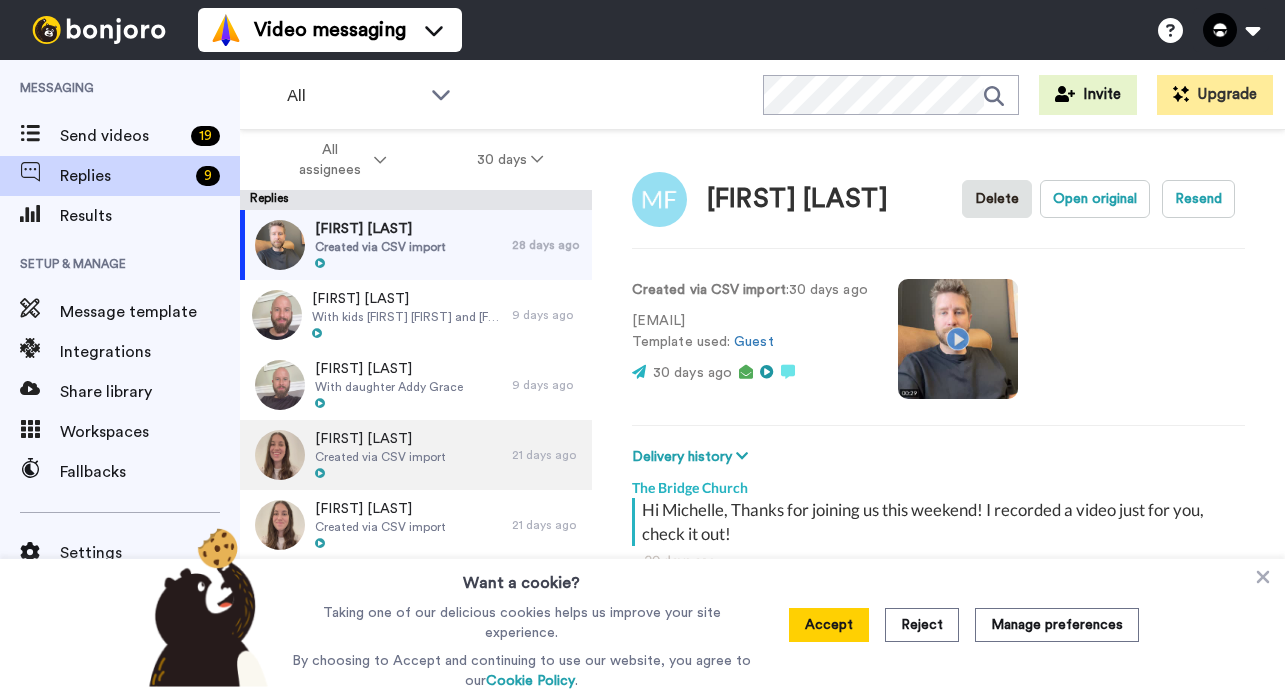 scroll, scrollTop: 0, scrollLeft: 0, axis: both 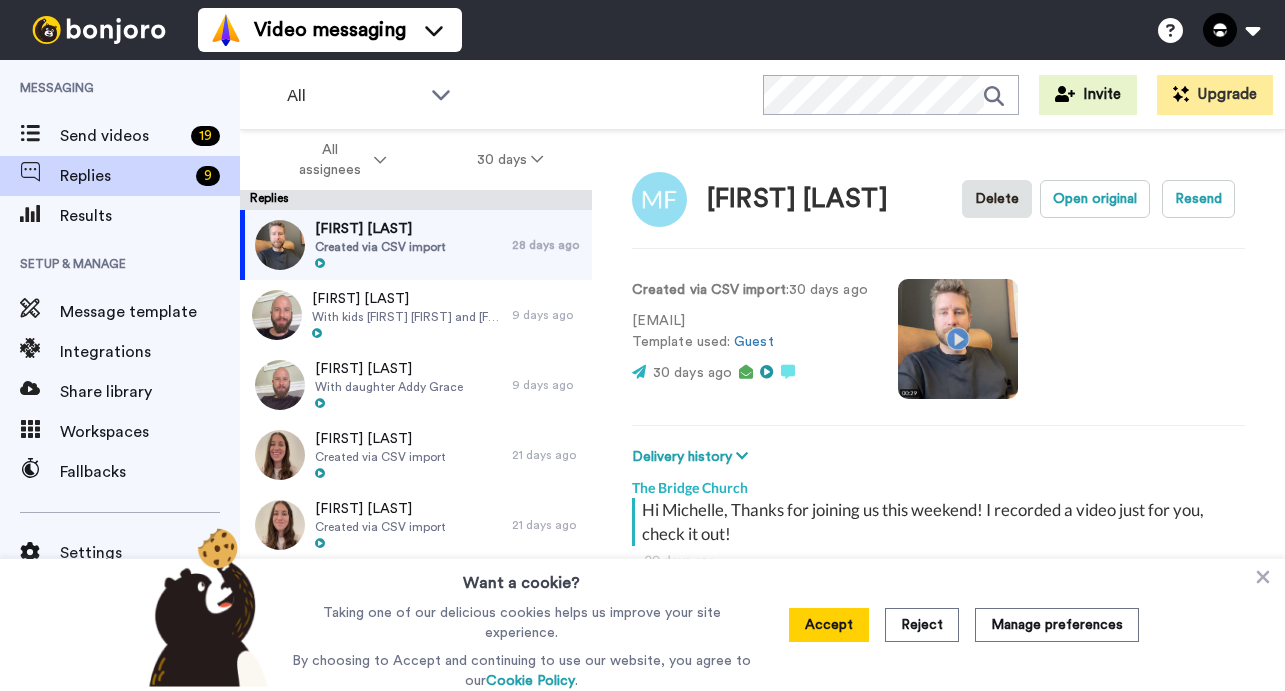 type on "x" 